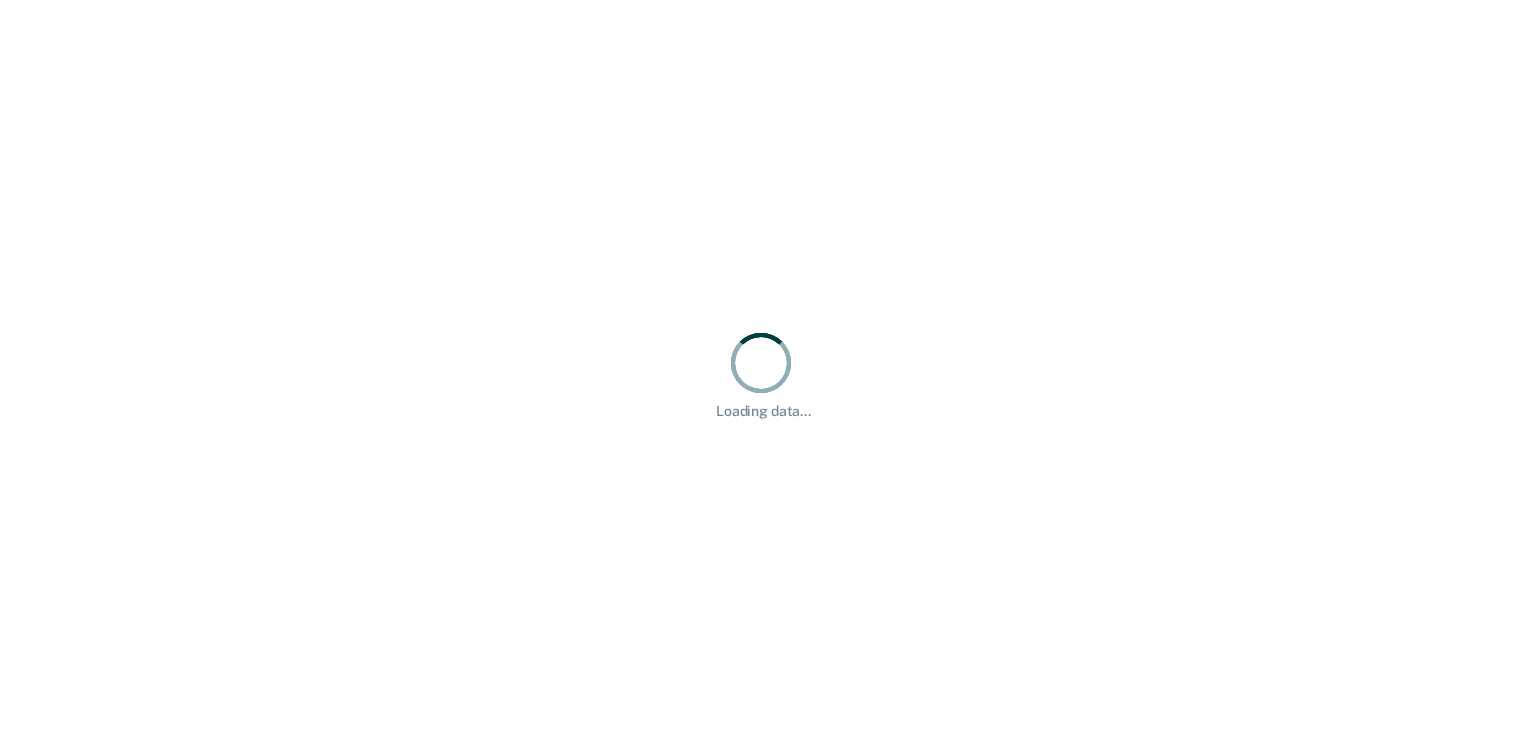 scroll, scrollTop: 0, scrollLeft: 0, axis: both 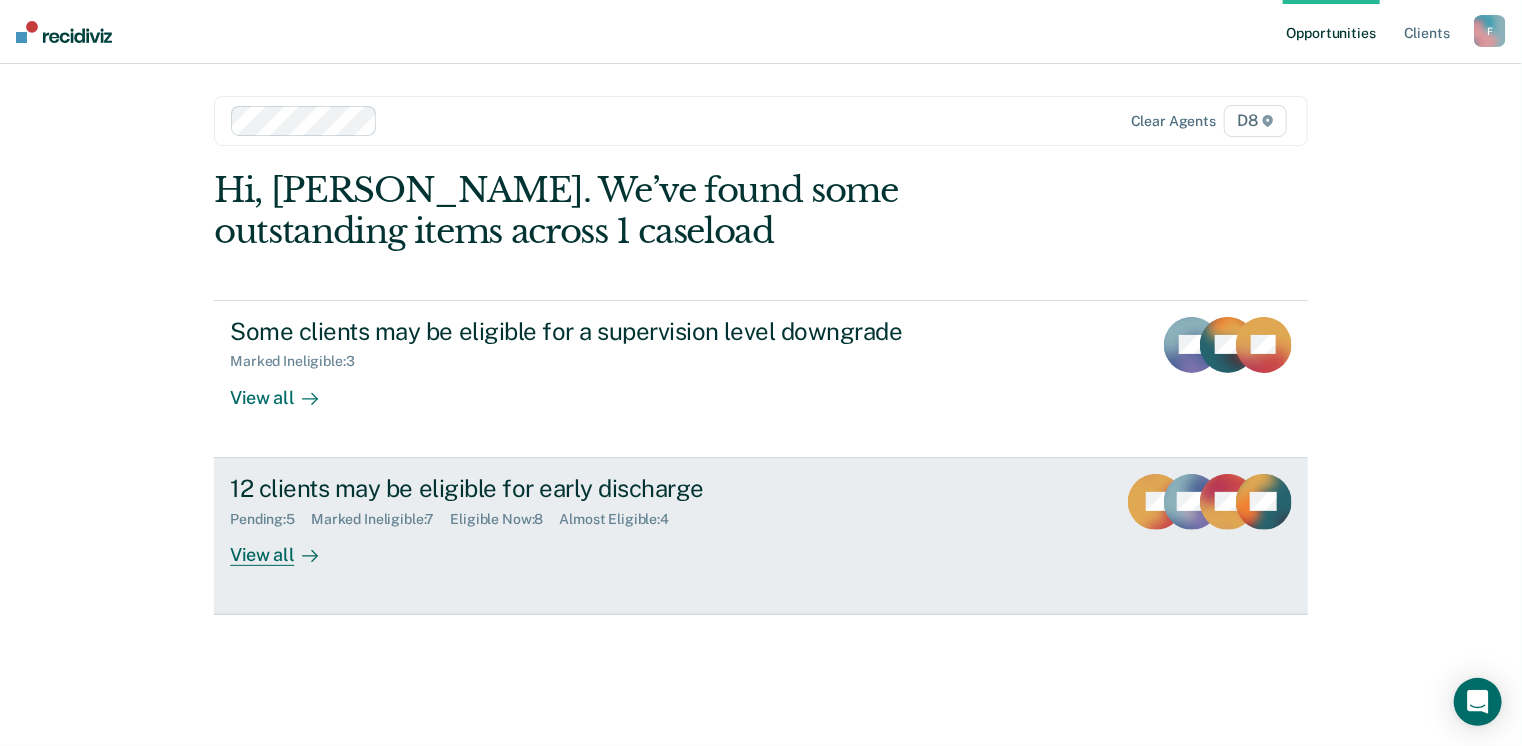 click on "View all" at bounding box center (286, 546) 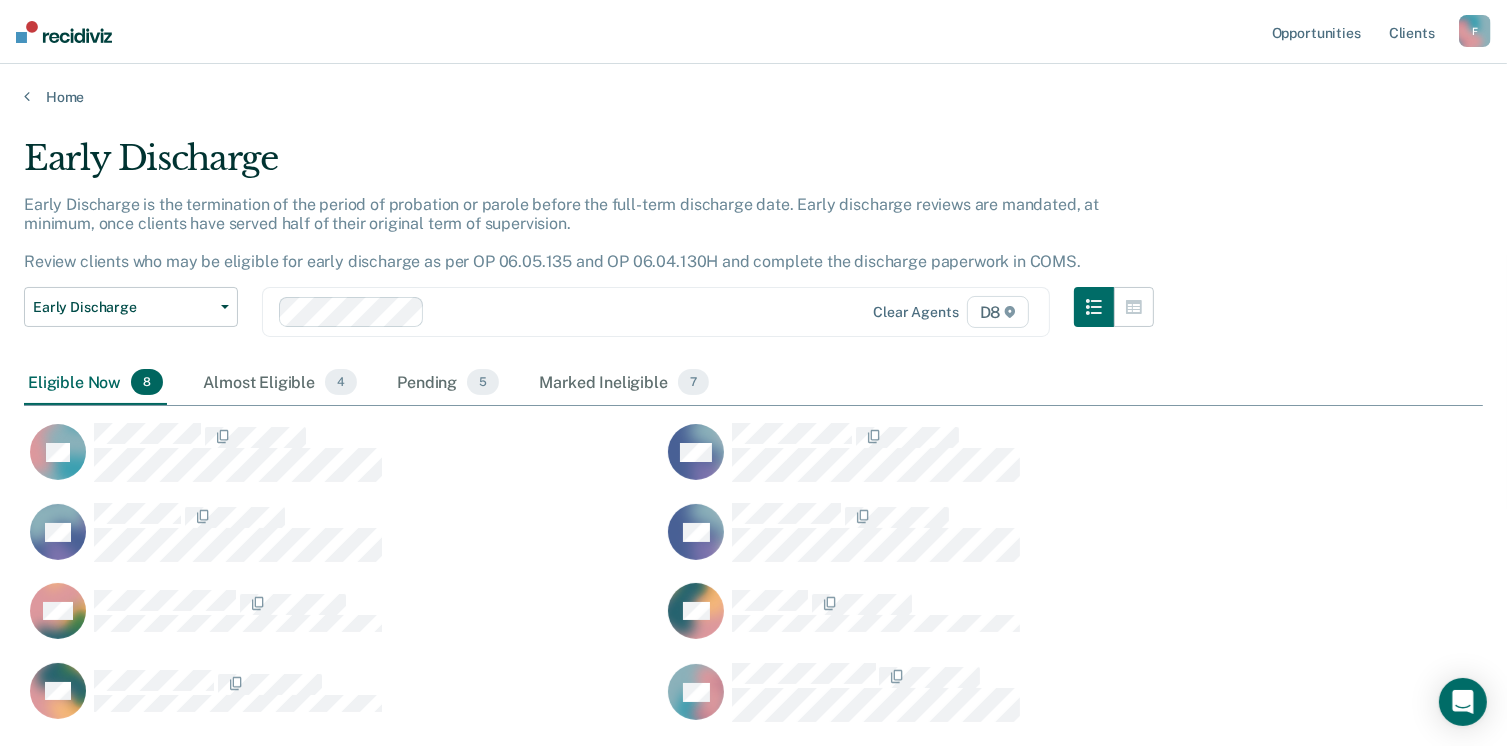 scroll, scrollTop: 16, scrollLeft: 16, axis: both 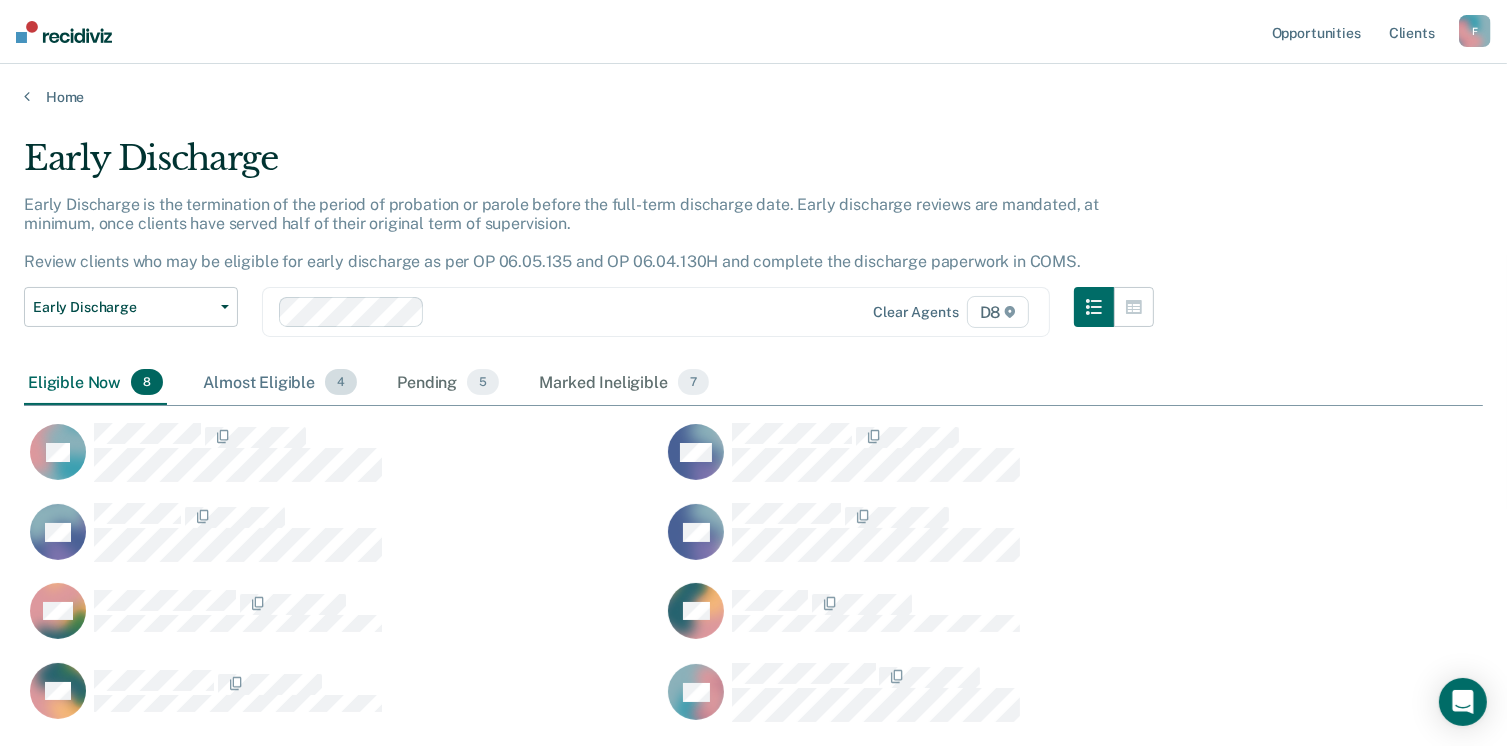 click on "Almost Eligible 4" at bounding box center (280, 383) 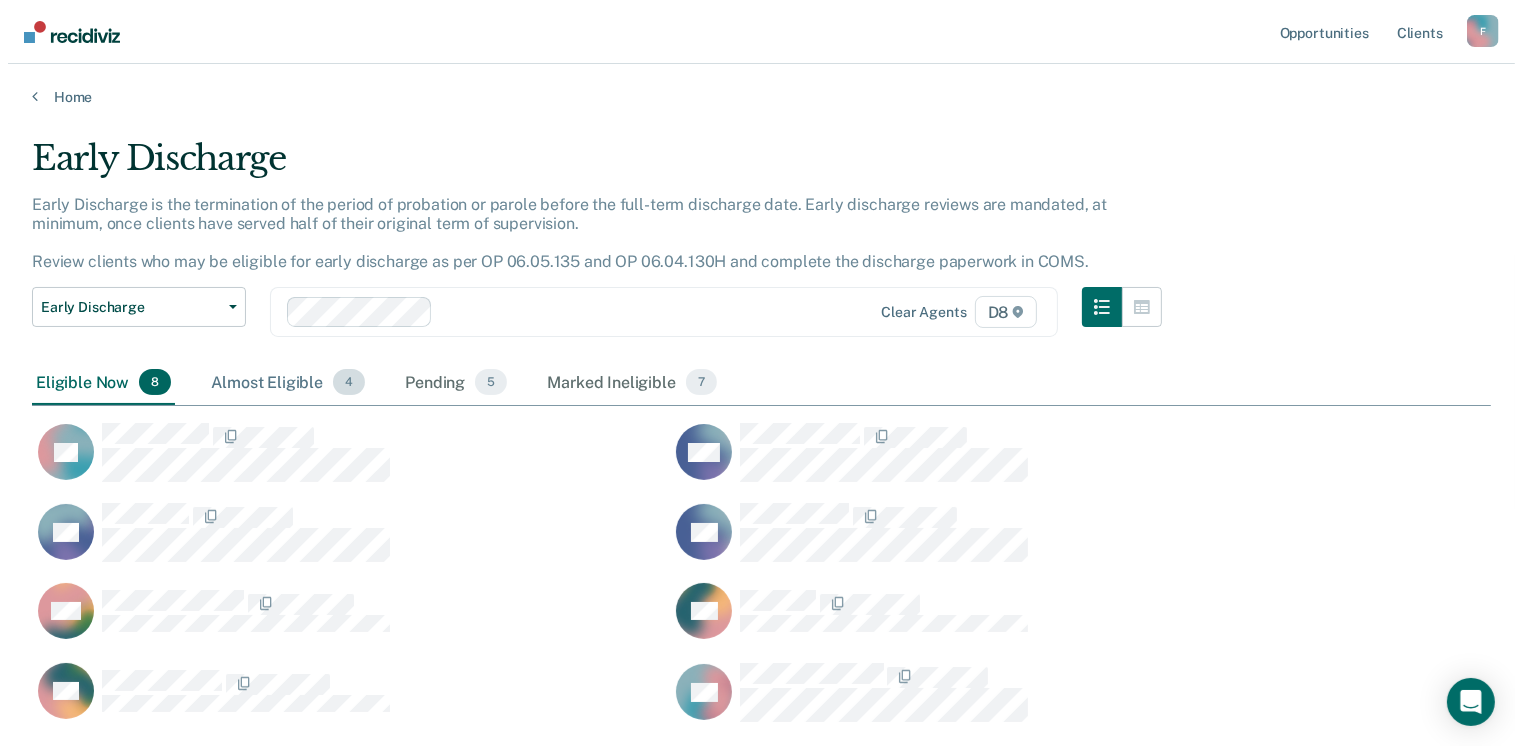 scroll, scrollTop: 443, scrollLeft: 1459, axis: both 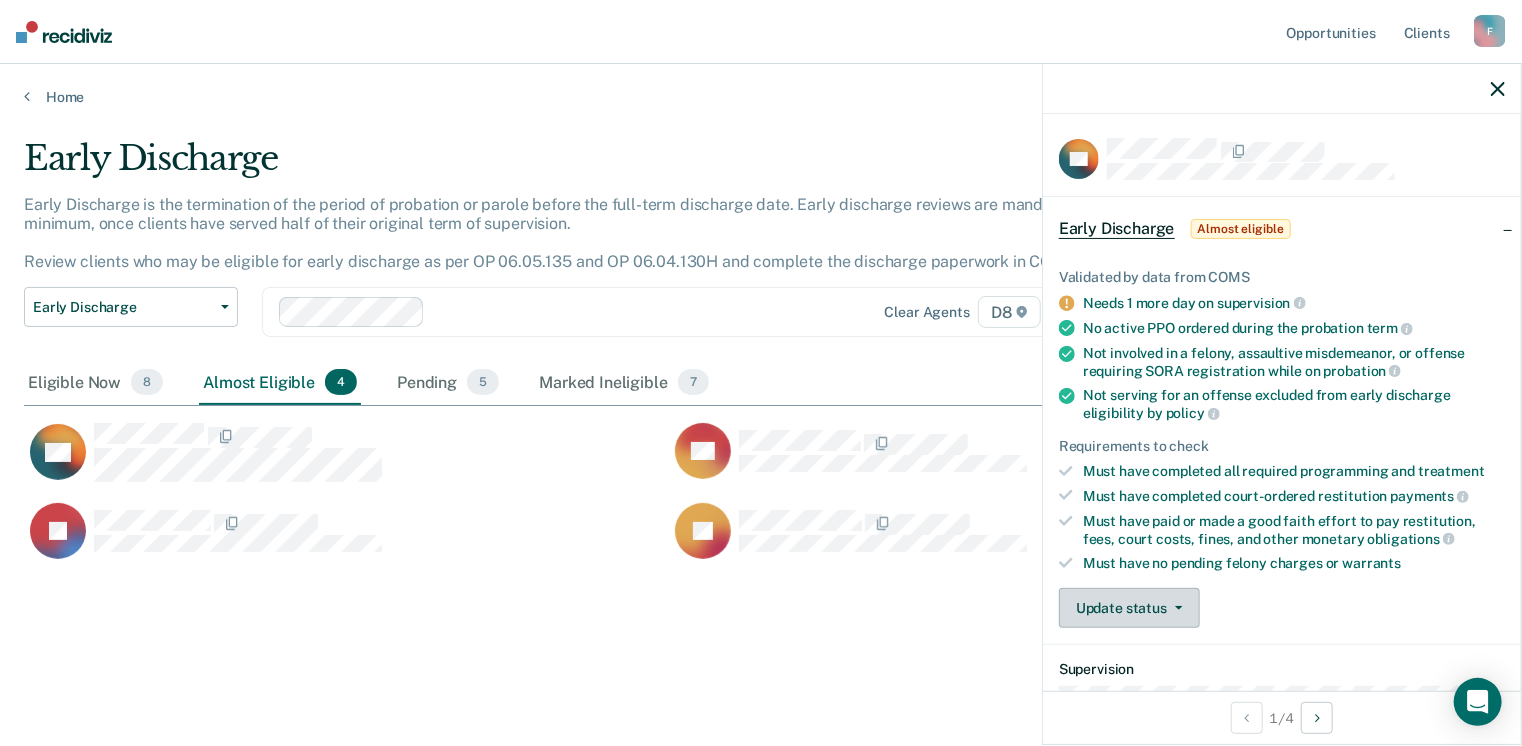 click on "Update status" at bounding box center [1129, 608] 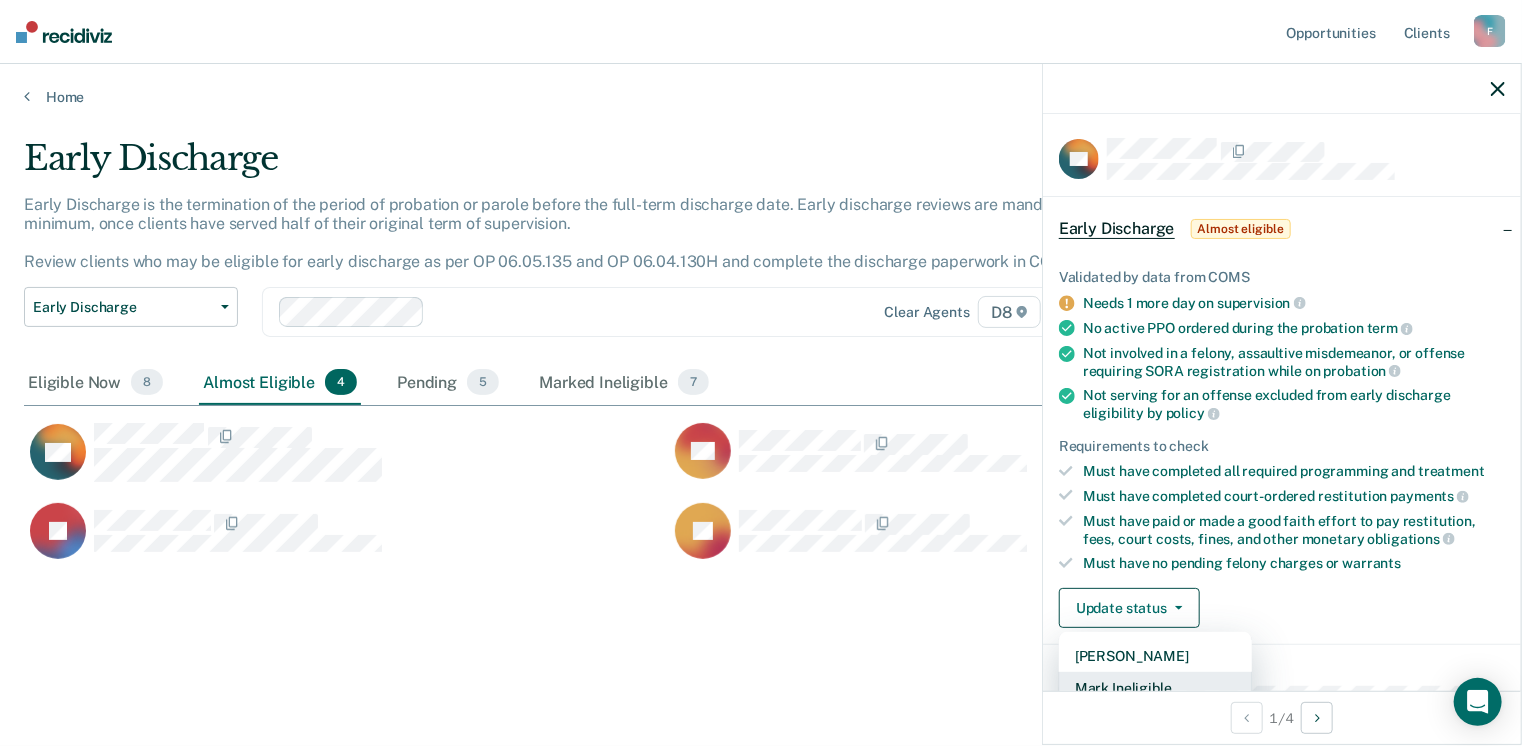 scroll, scrollTop: 5, scrollLeft: 0, axis: vertical 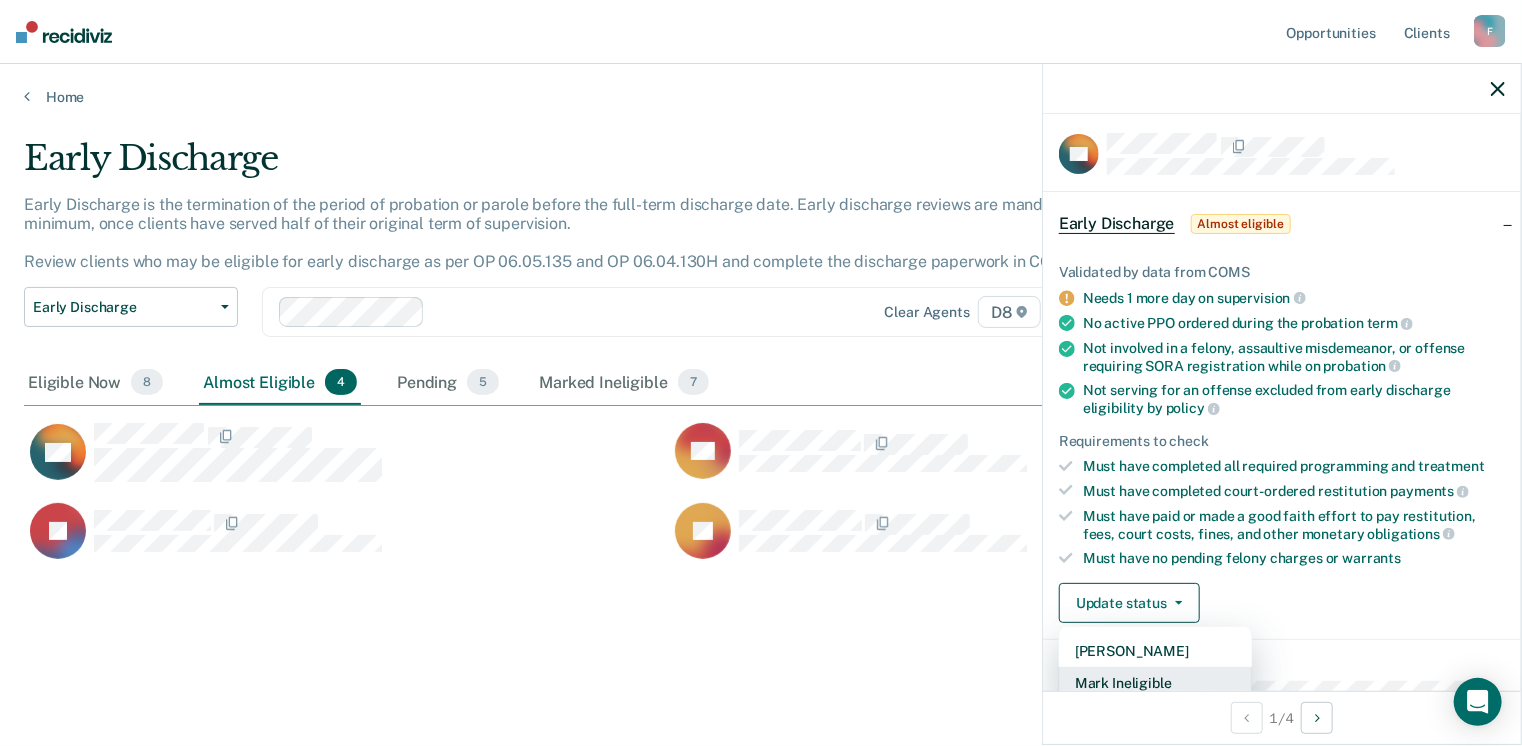 click on "Mark Ineligible" at bounding box center [1155, 683] 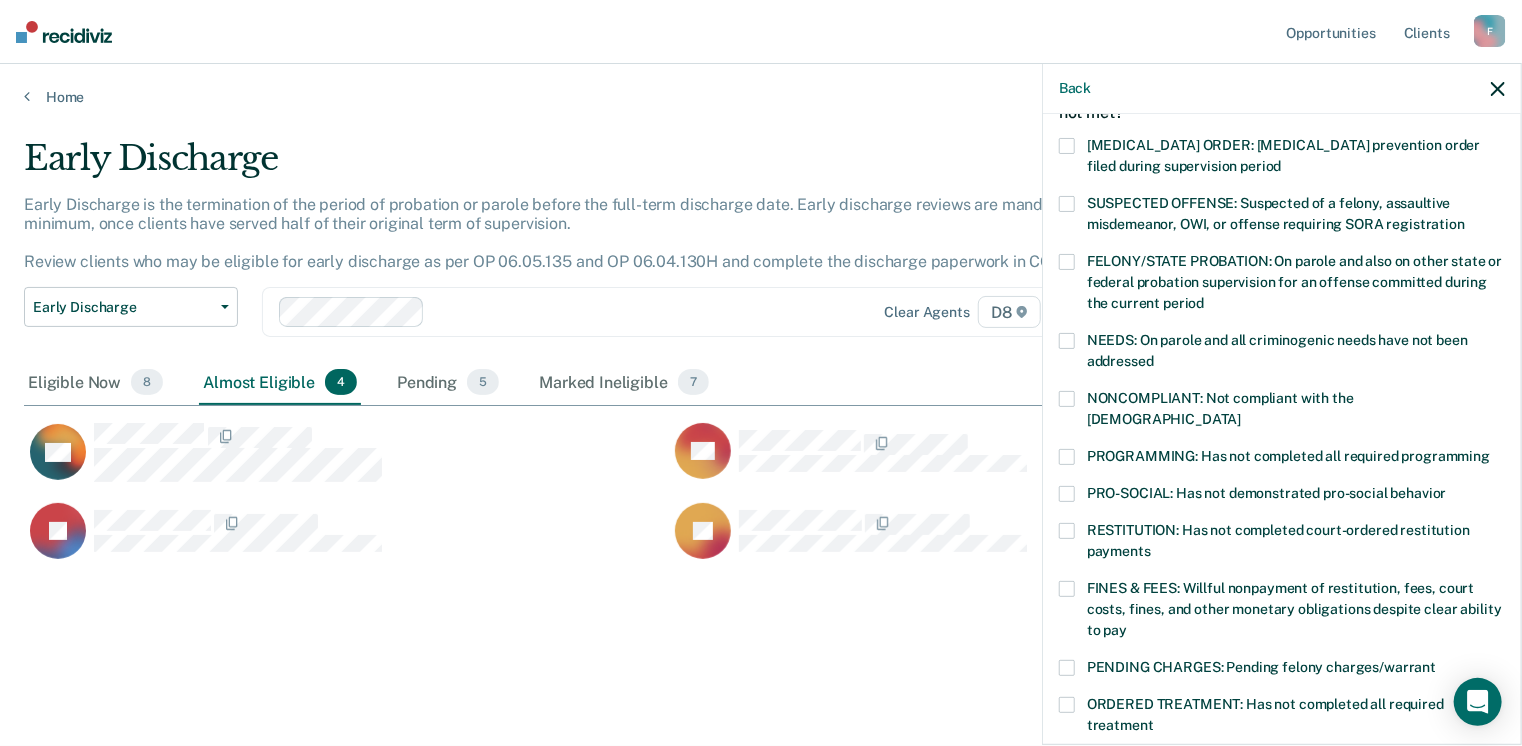 scroll, scrollTop: 138, scrollLeft: 0, axis: vertical 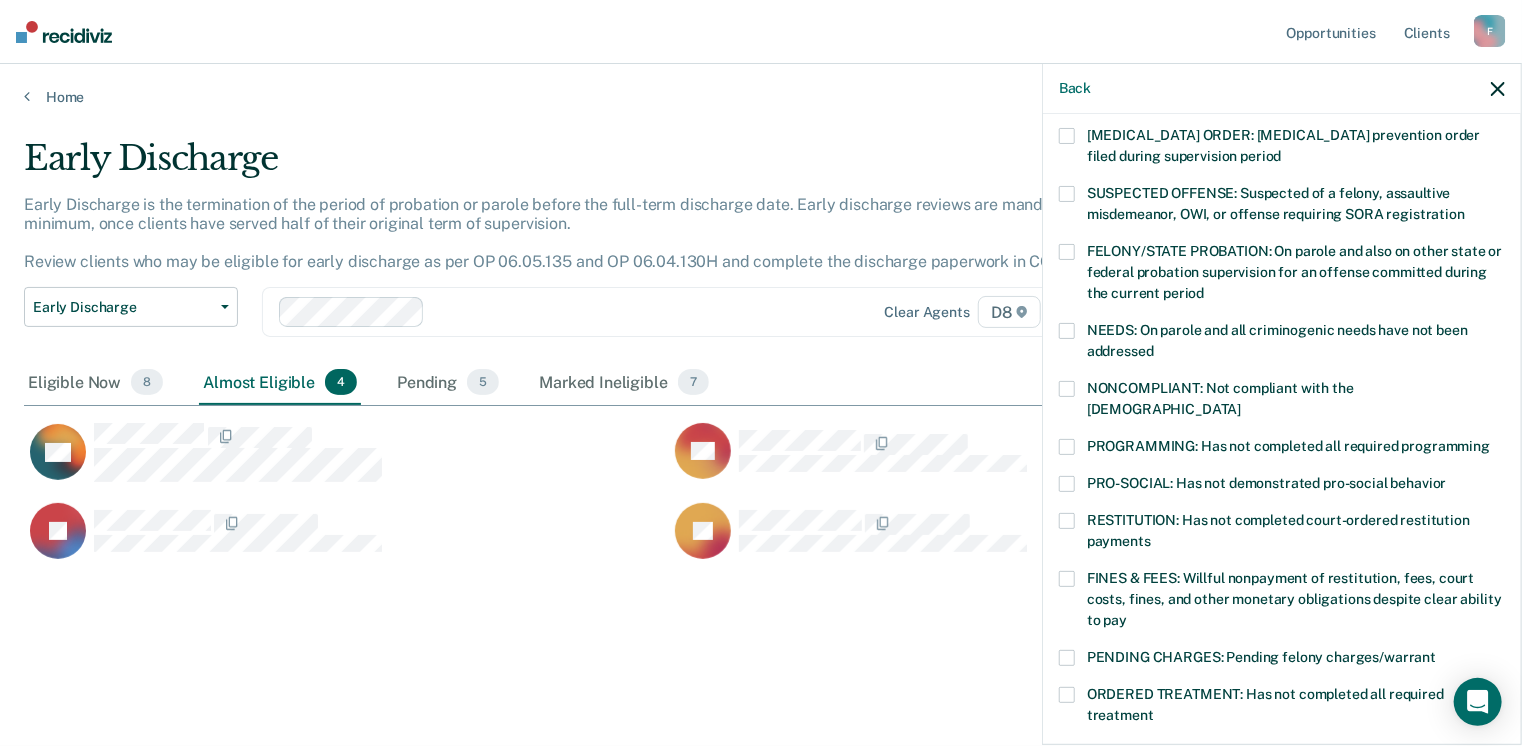 click on "RESTITUTION: Has not completed court-ordered restitution payments" at bounding box center [1282, 534] 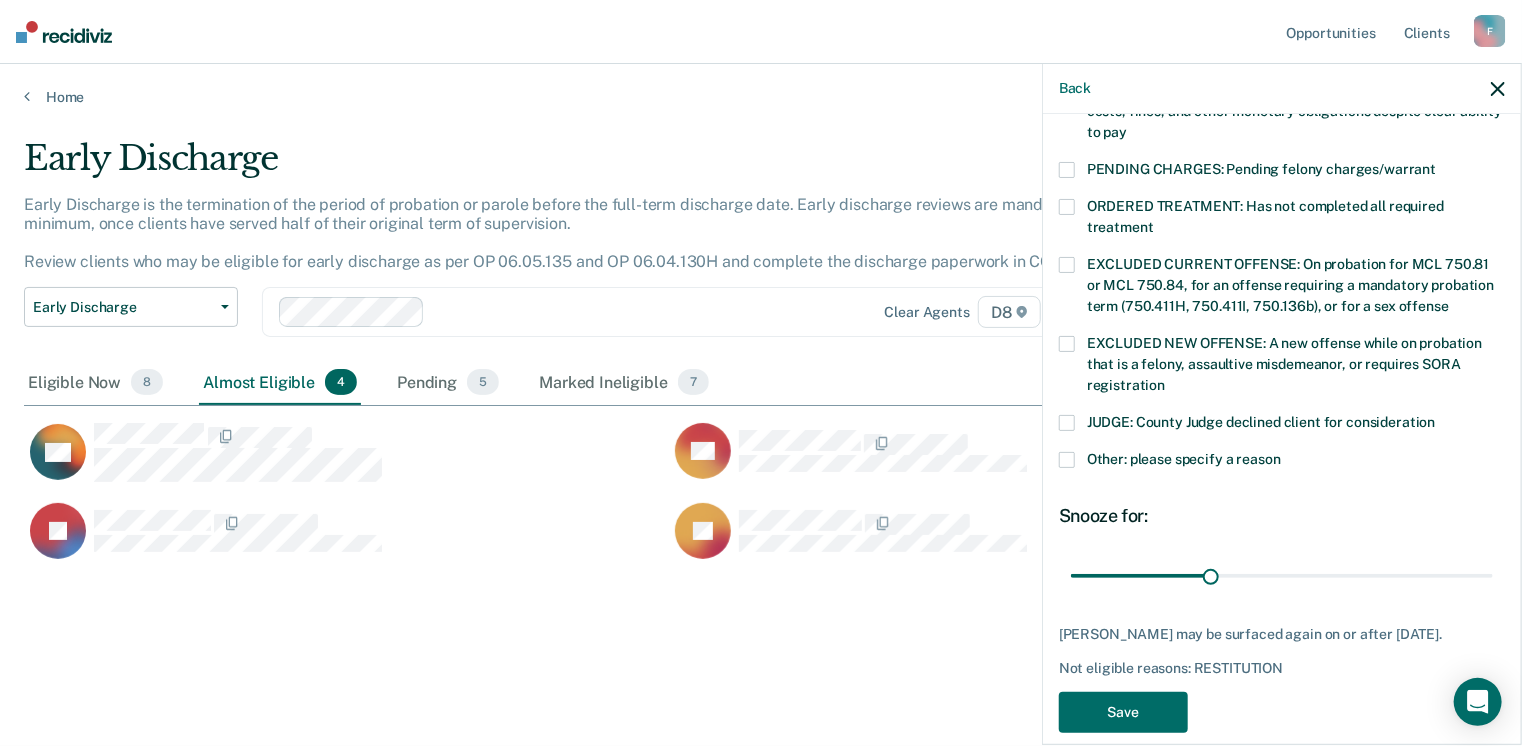 scroll, scrollTop: 628, scrollLeft: 0, axis: vertical 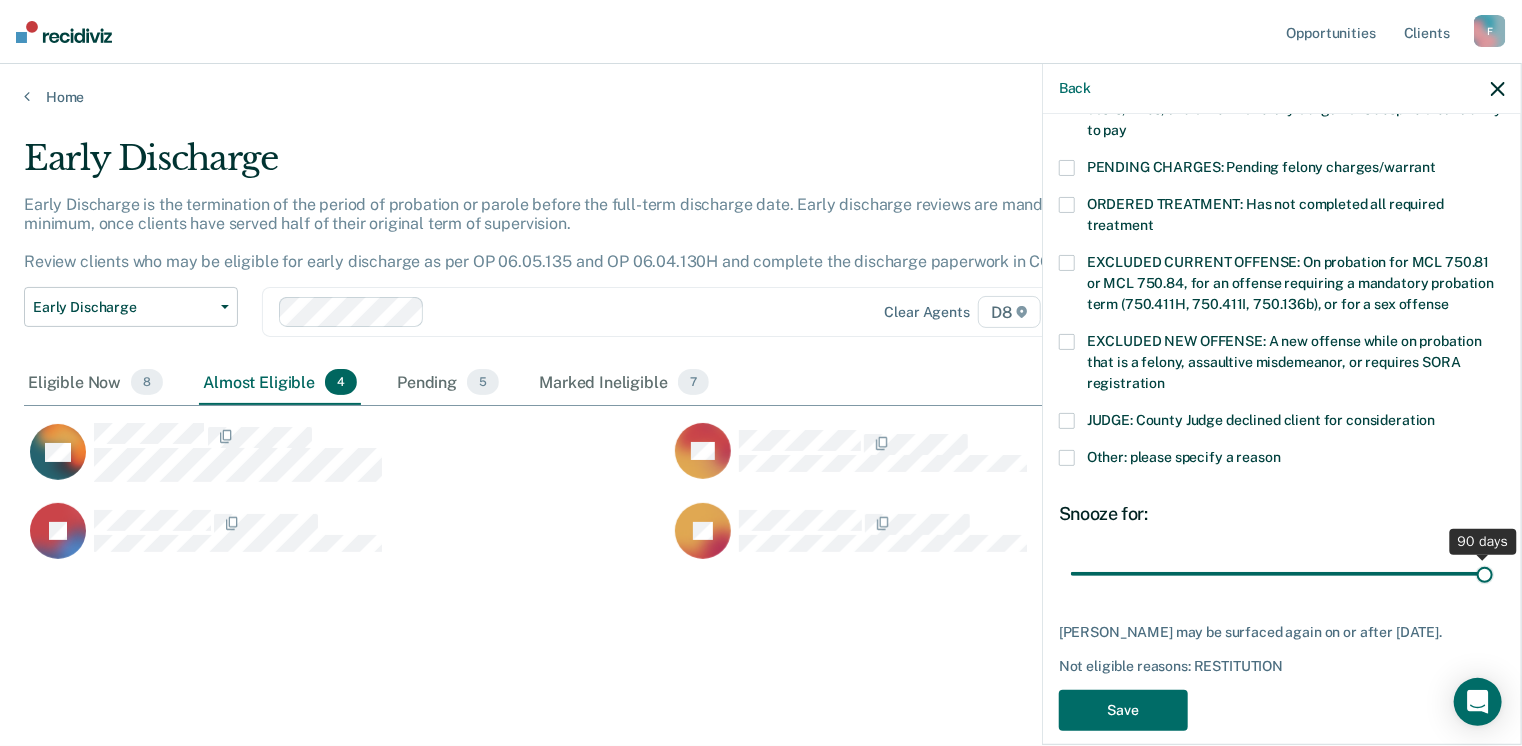 drag, startPoint x: 1206, startPoint y: 544, endPoint x: 1489, endPoint y: 514, distance: 284.58566 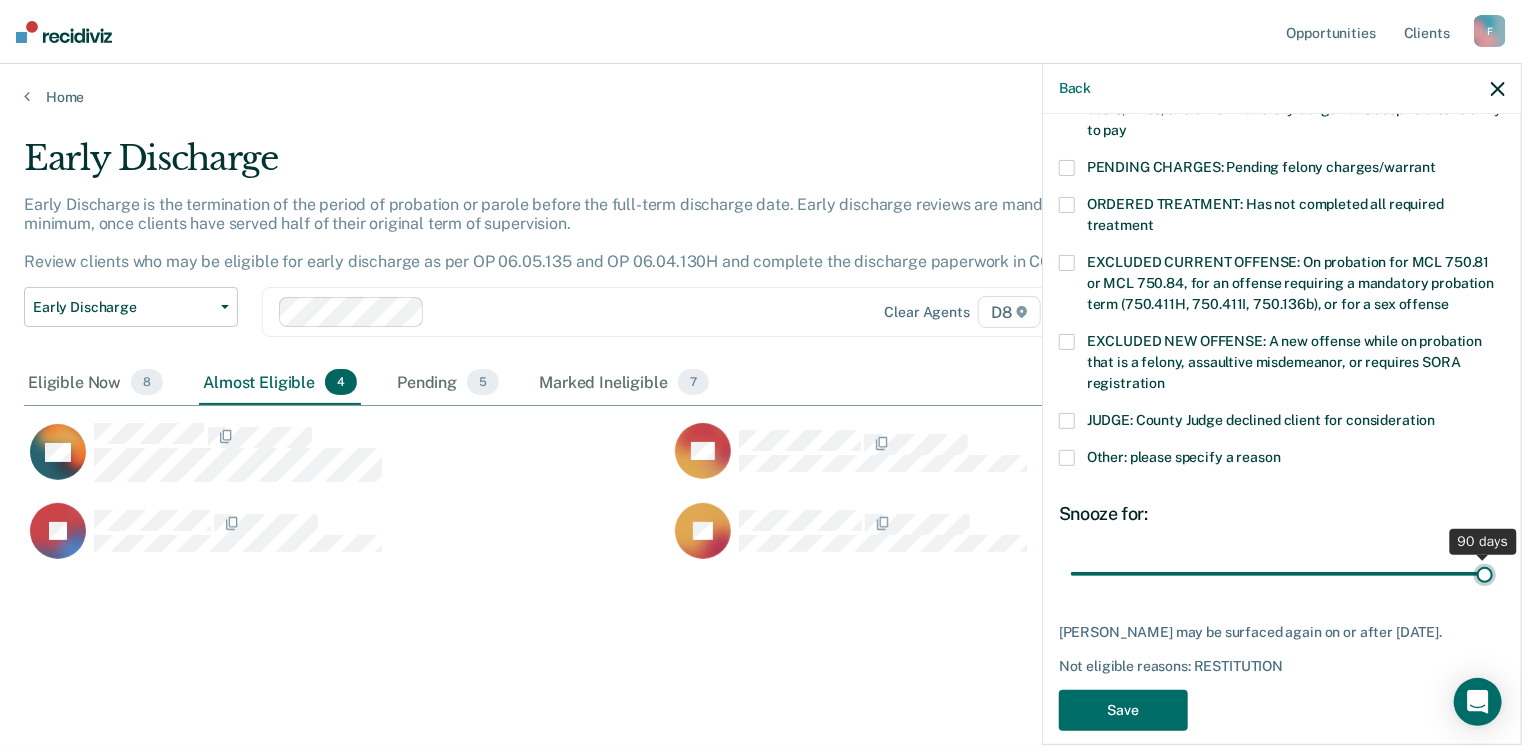 type on "90" 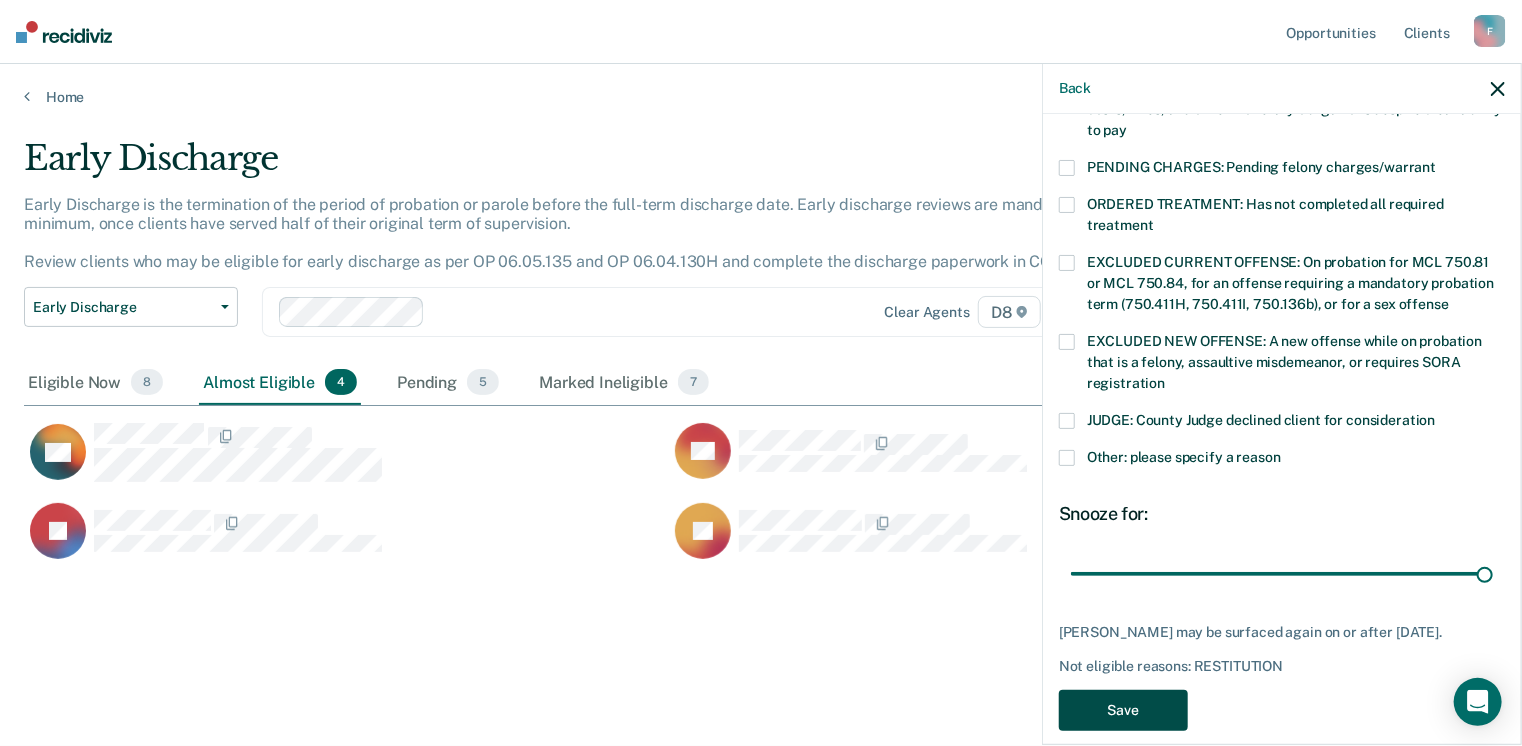 click on "Save" at bounding box center [1123, 710] 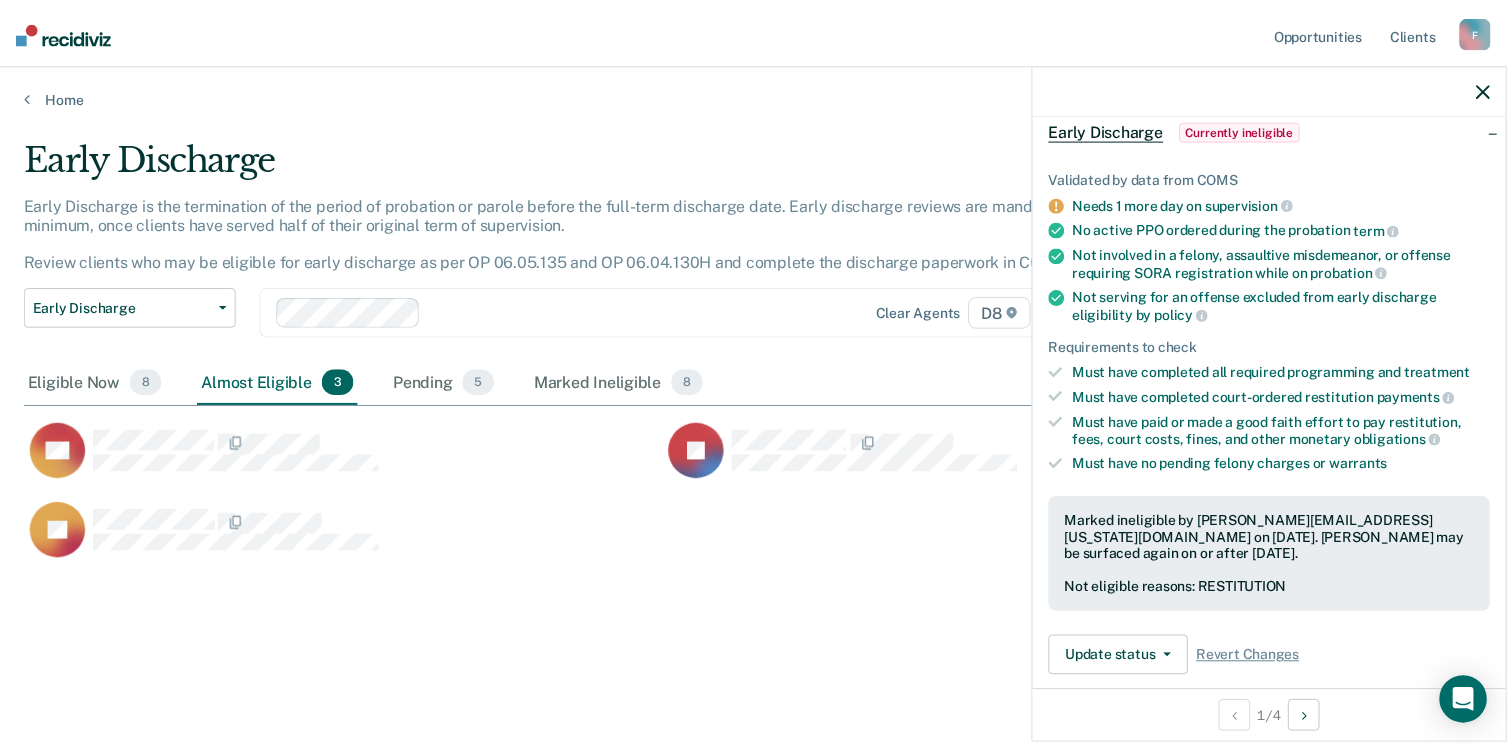 scroll, scrollTop: 0, scrollLeft: 0, axis: both 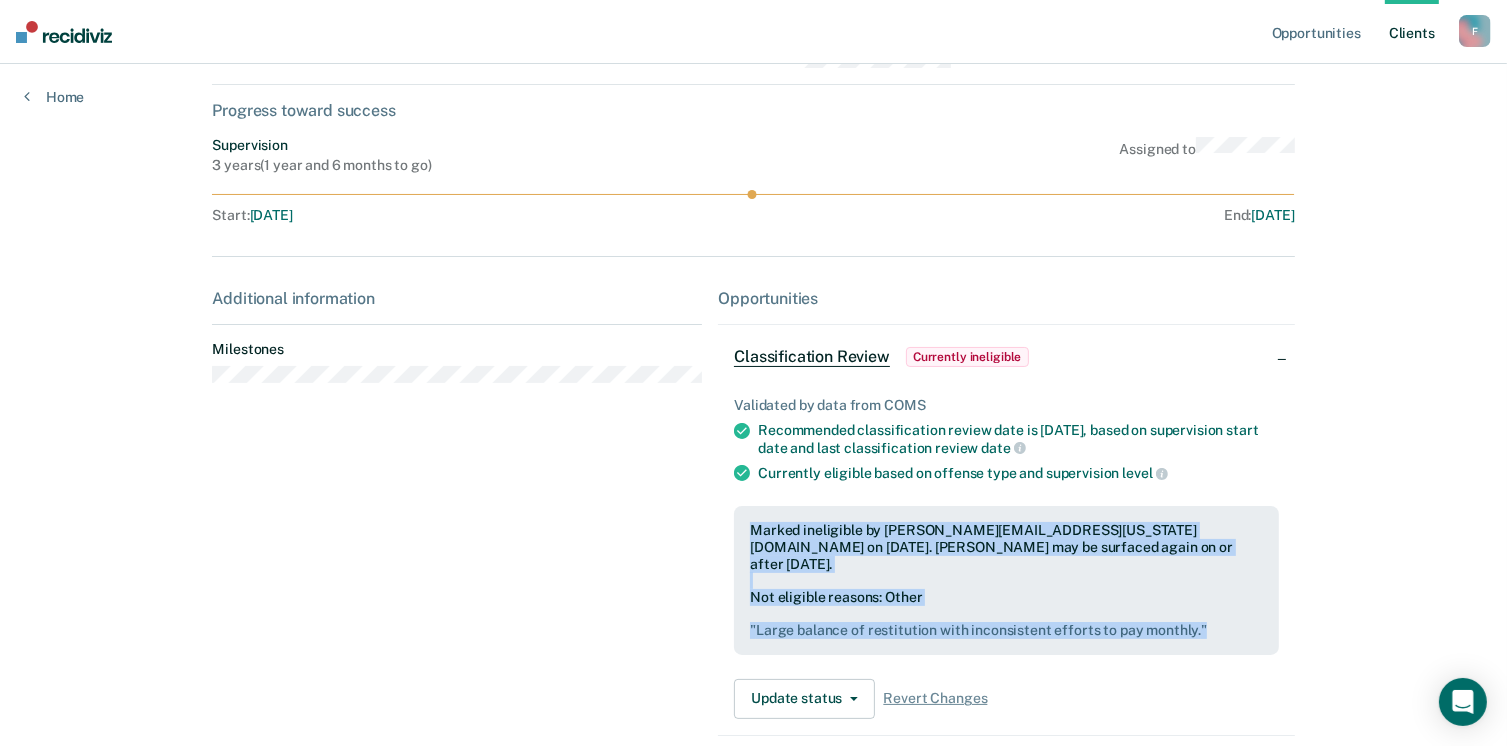 drag, startPoint x: 1193, startPoint y: 625, endPoint x: 750, endPoint y: 521, distance: 455.04395 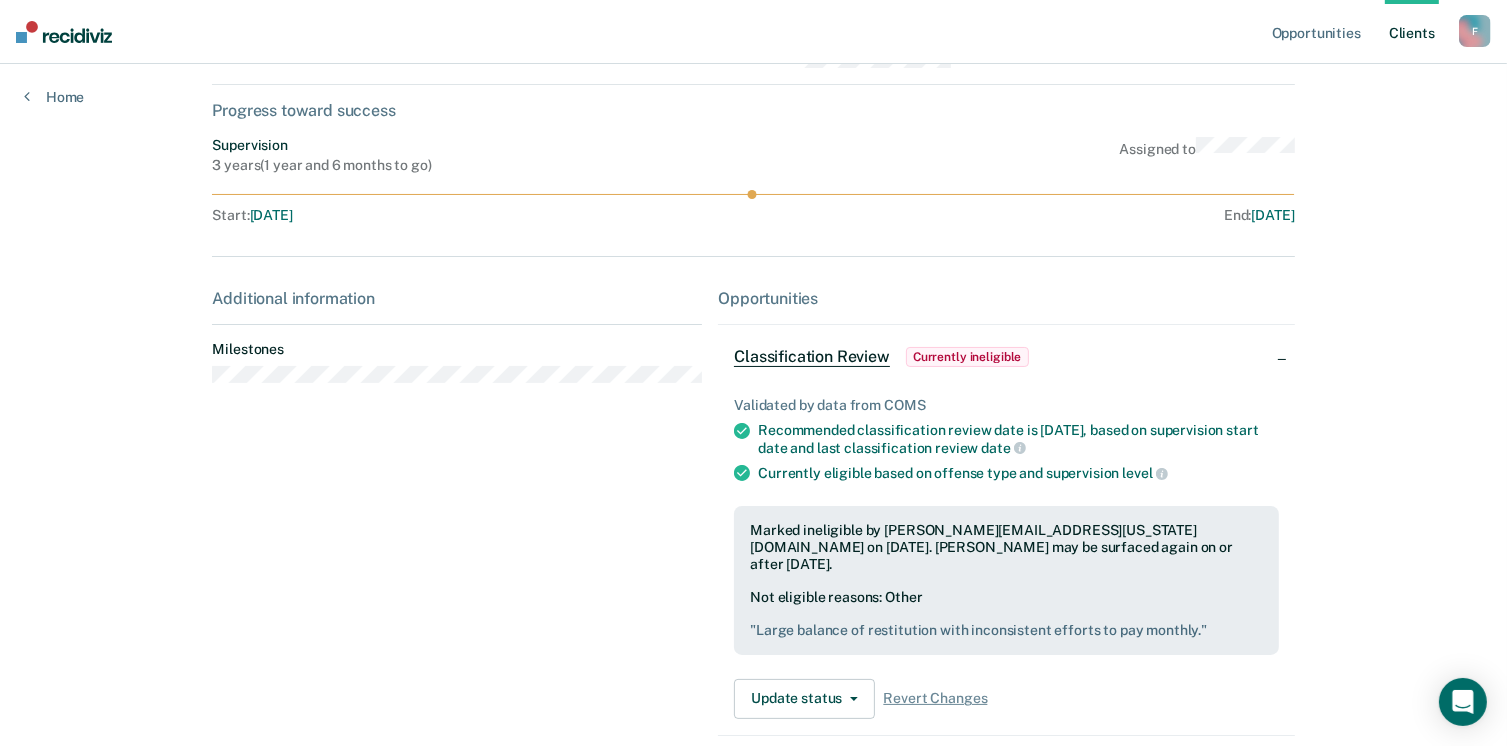 drag, startPoint x: 750, startPoint y: 521, endPoint x: 637, endPoint y: 506, distance: 113.99123 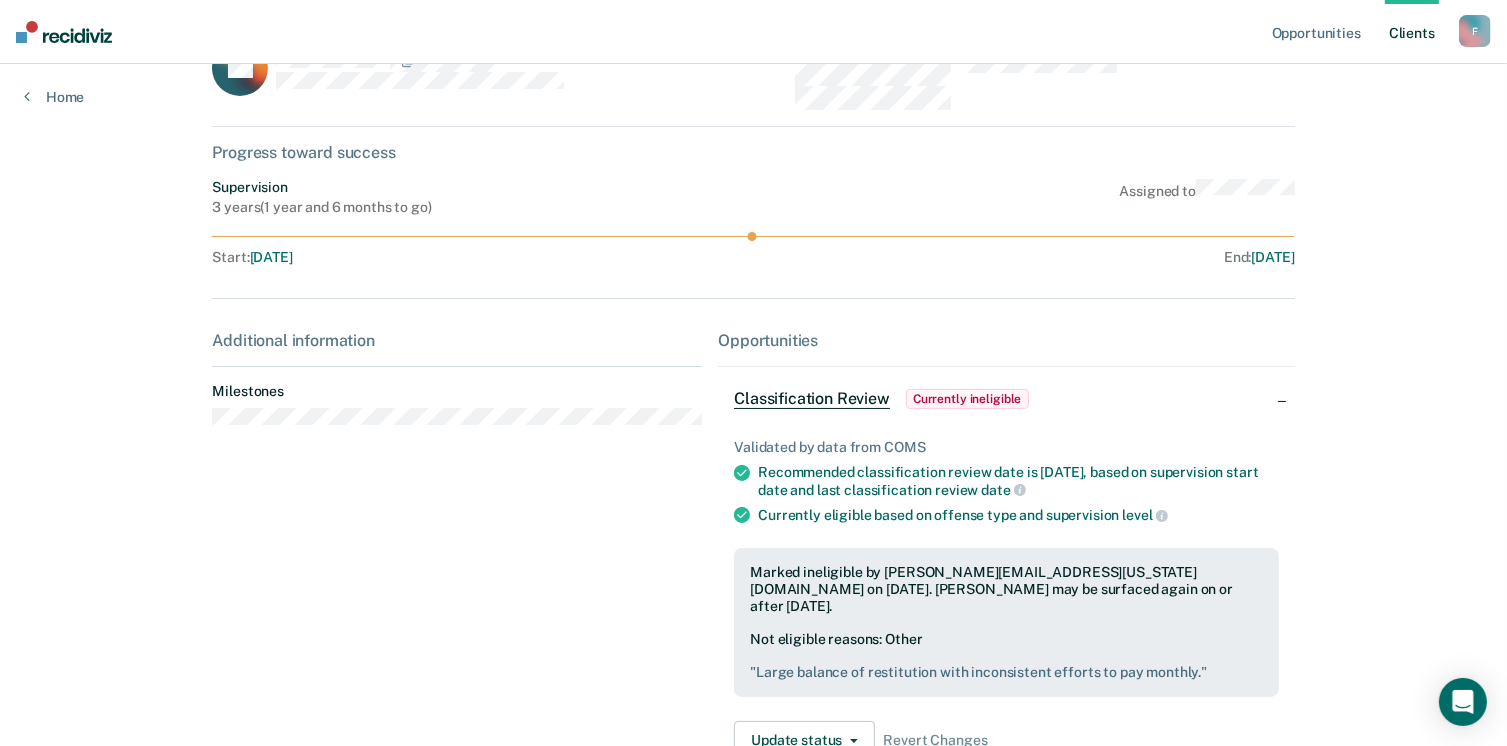 scroll, scrollTop: 69, scrollLeft: 0, axis: vertical 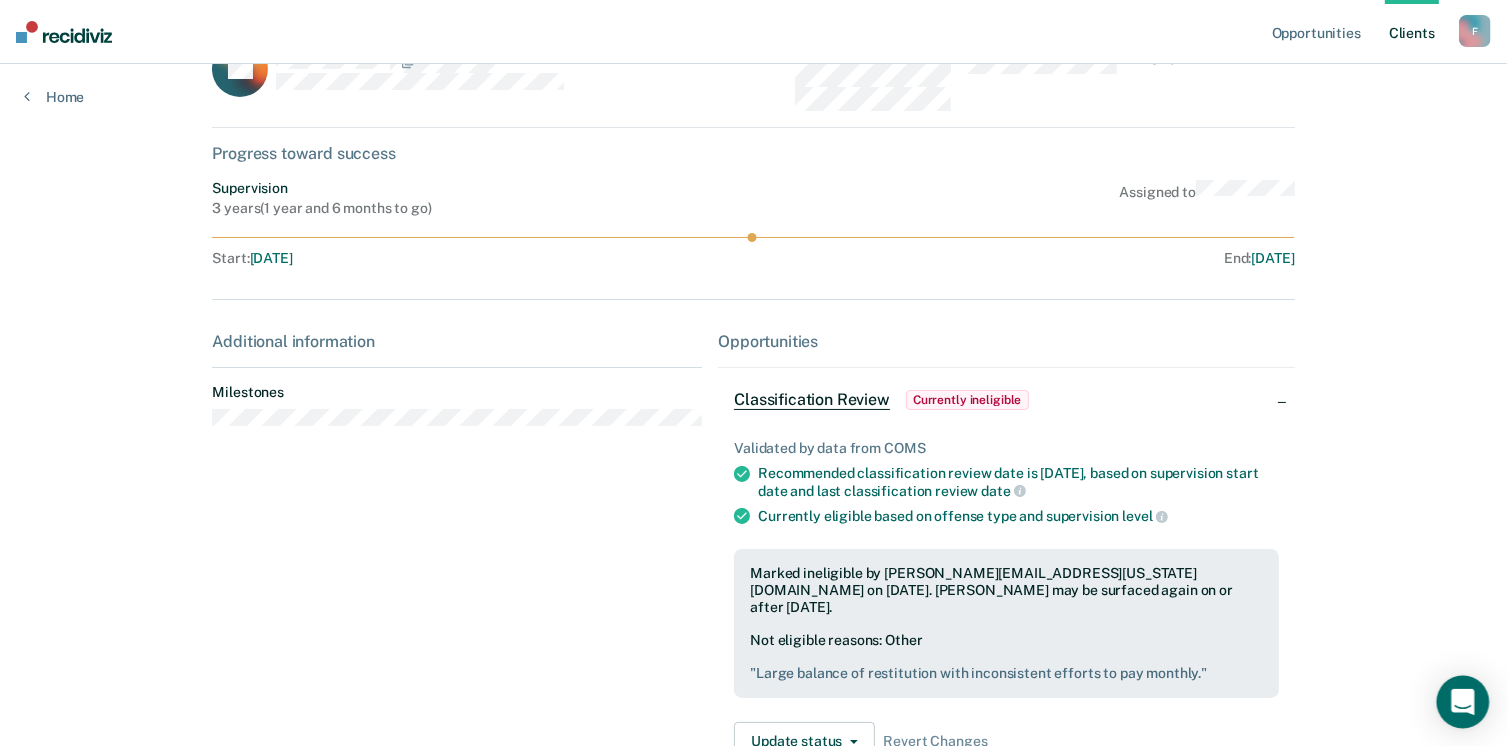 click at bounding box center (1463, 702) 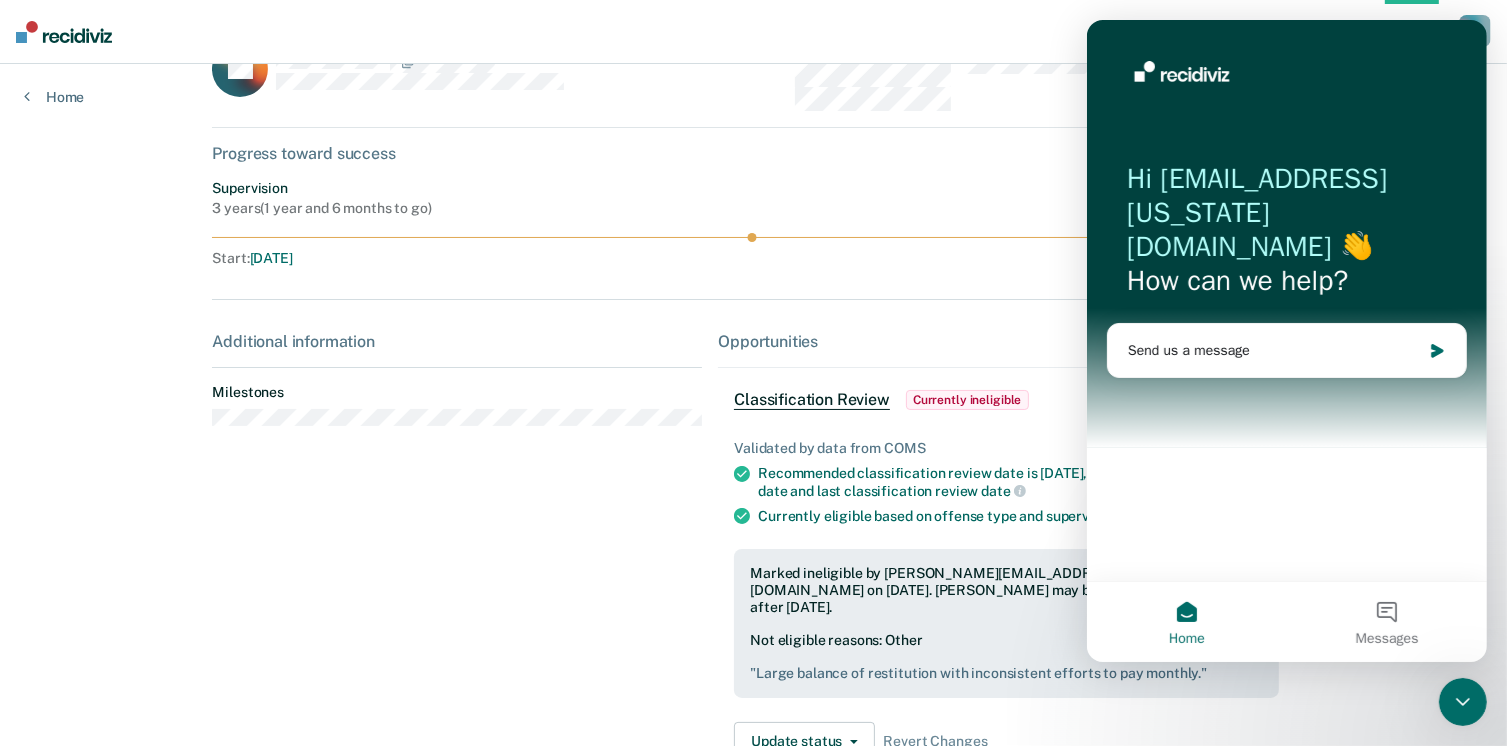 scroll, scrollTop: 0, scrollLeft: 0, axis: both 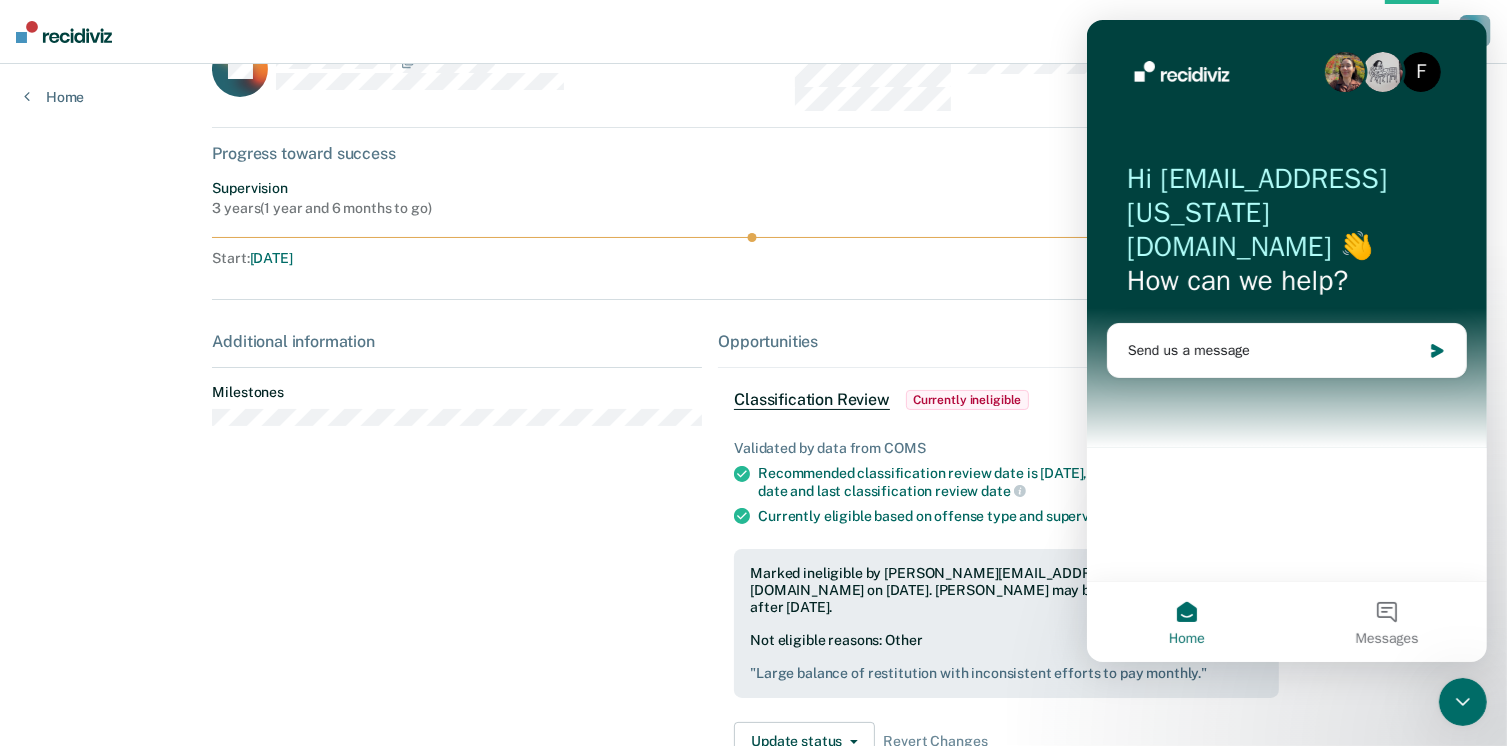 click on "F" at bounding box center [1420, 72] 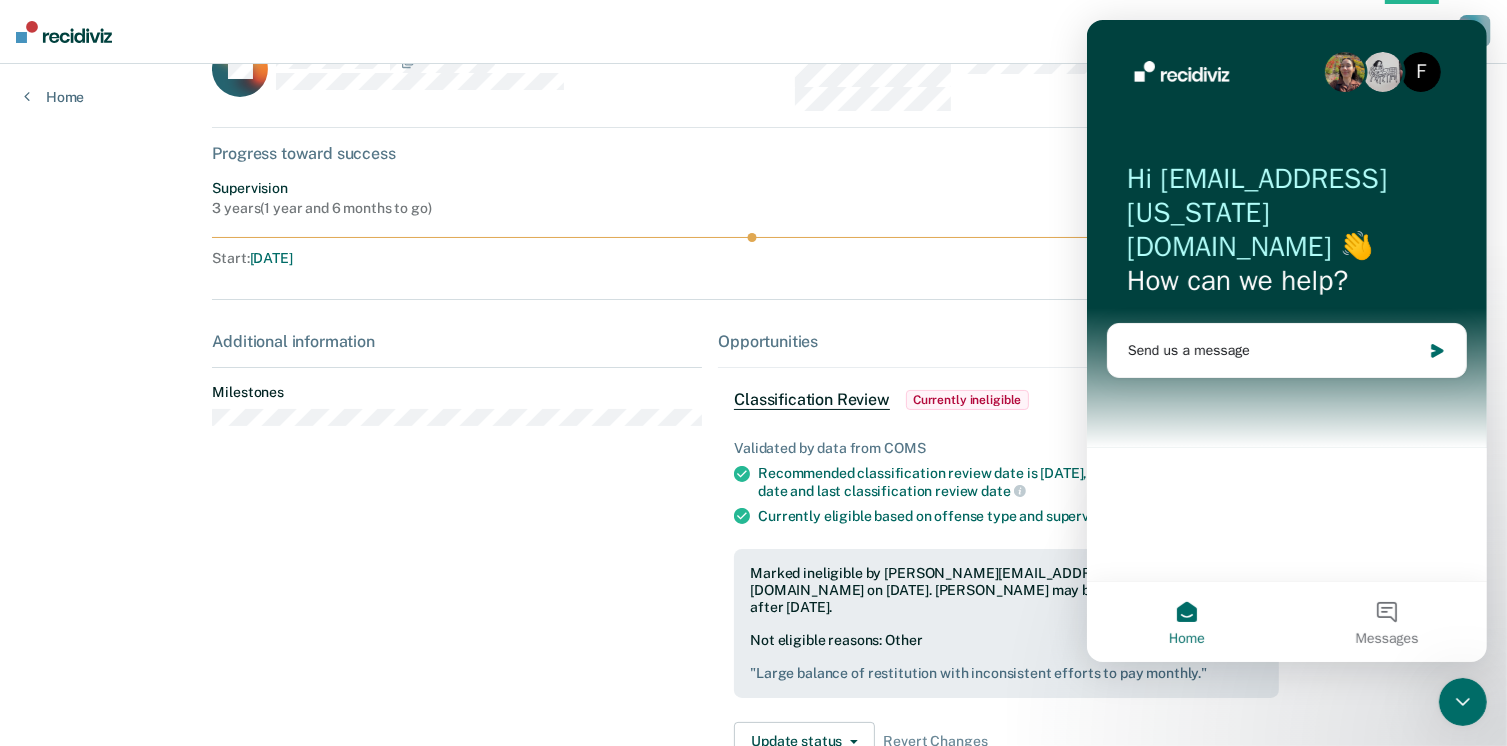 click at bounding box center (1382, 72) 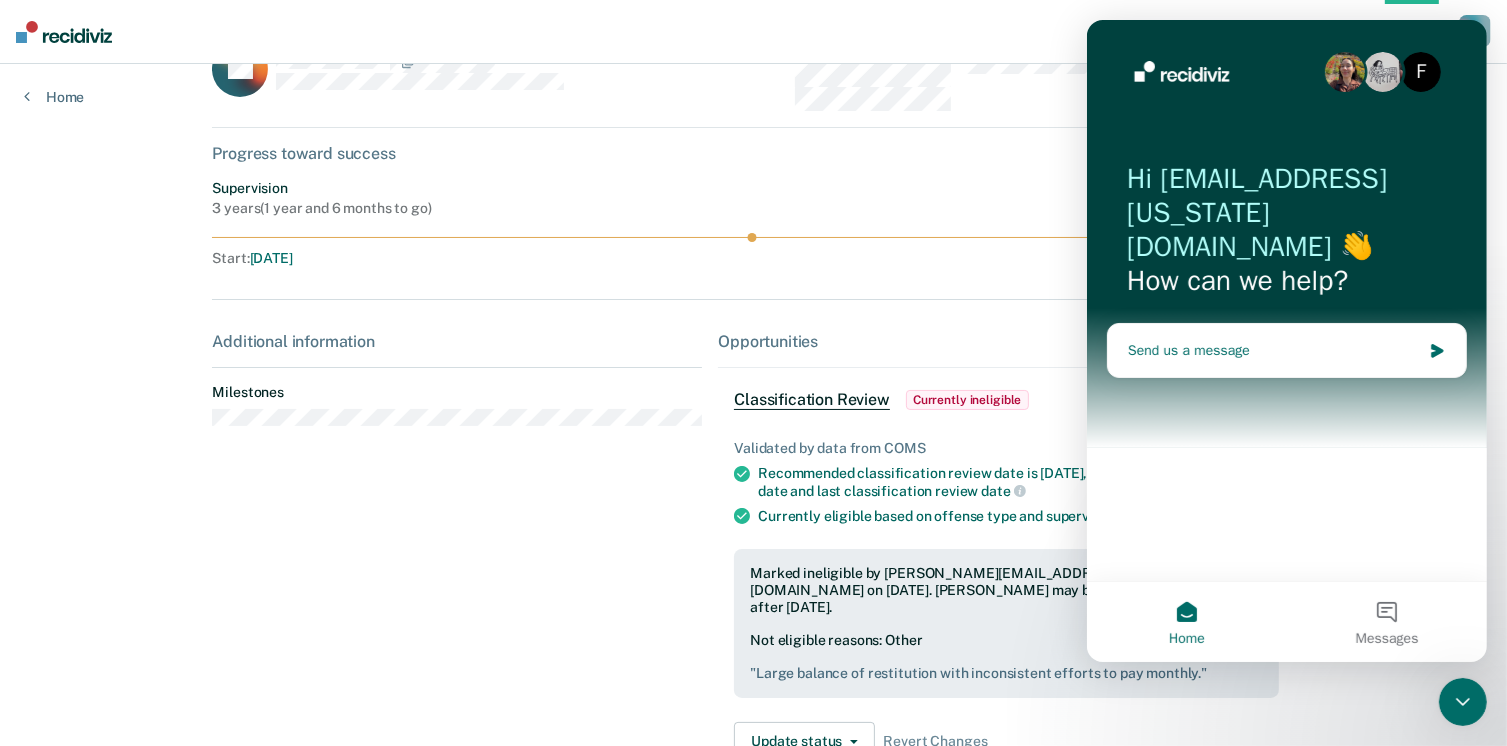 click on "Send us a message" at bounding box center [1273, 350] 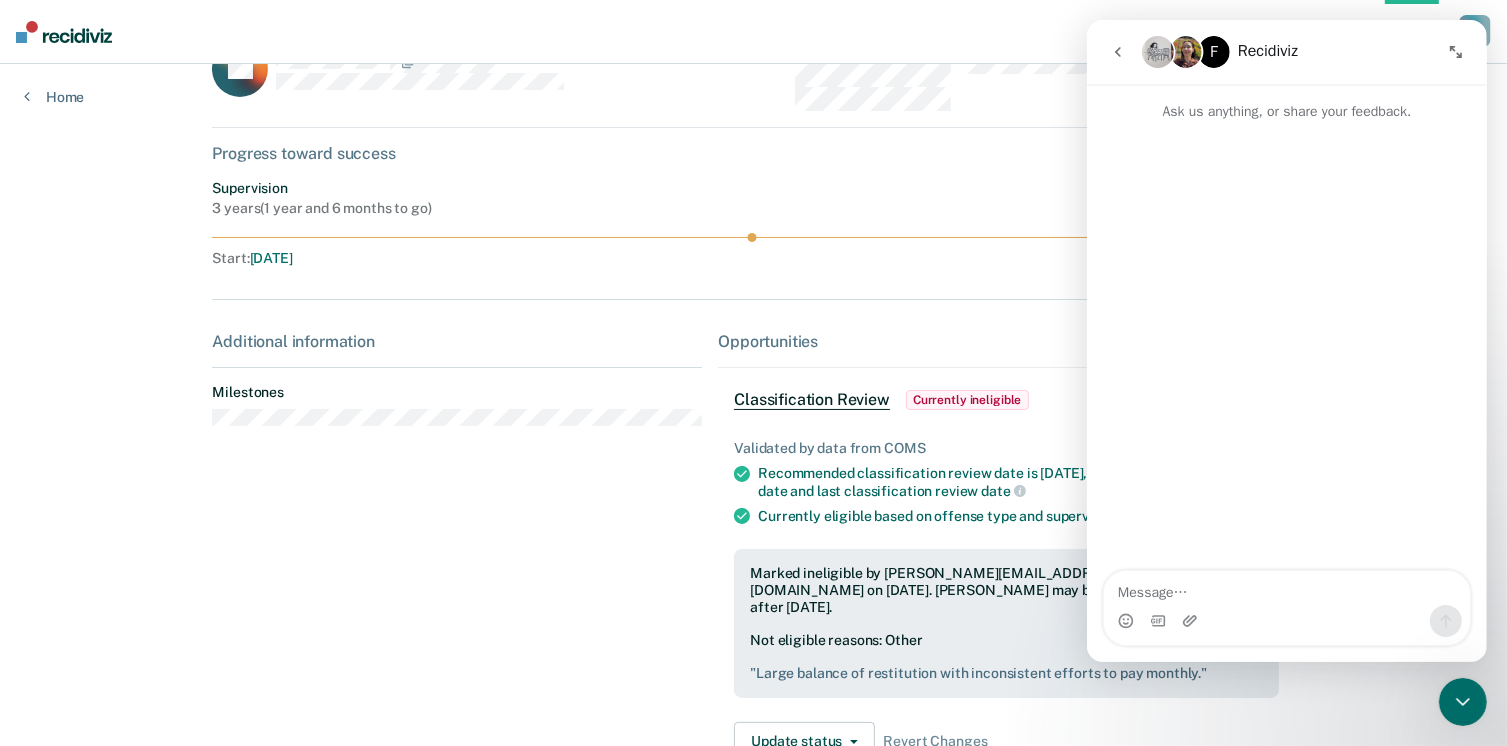 click on "Supervision 3 years  ( 1 year and 6 months to go ) Assigned to" at bounding box center (753, 199) 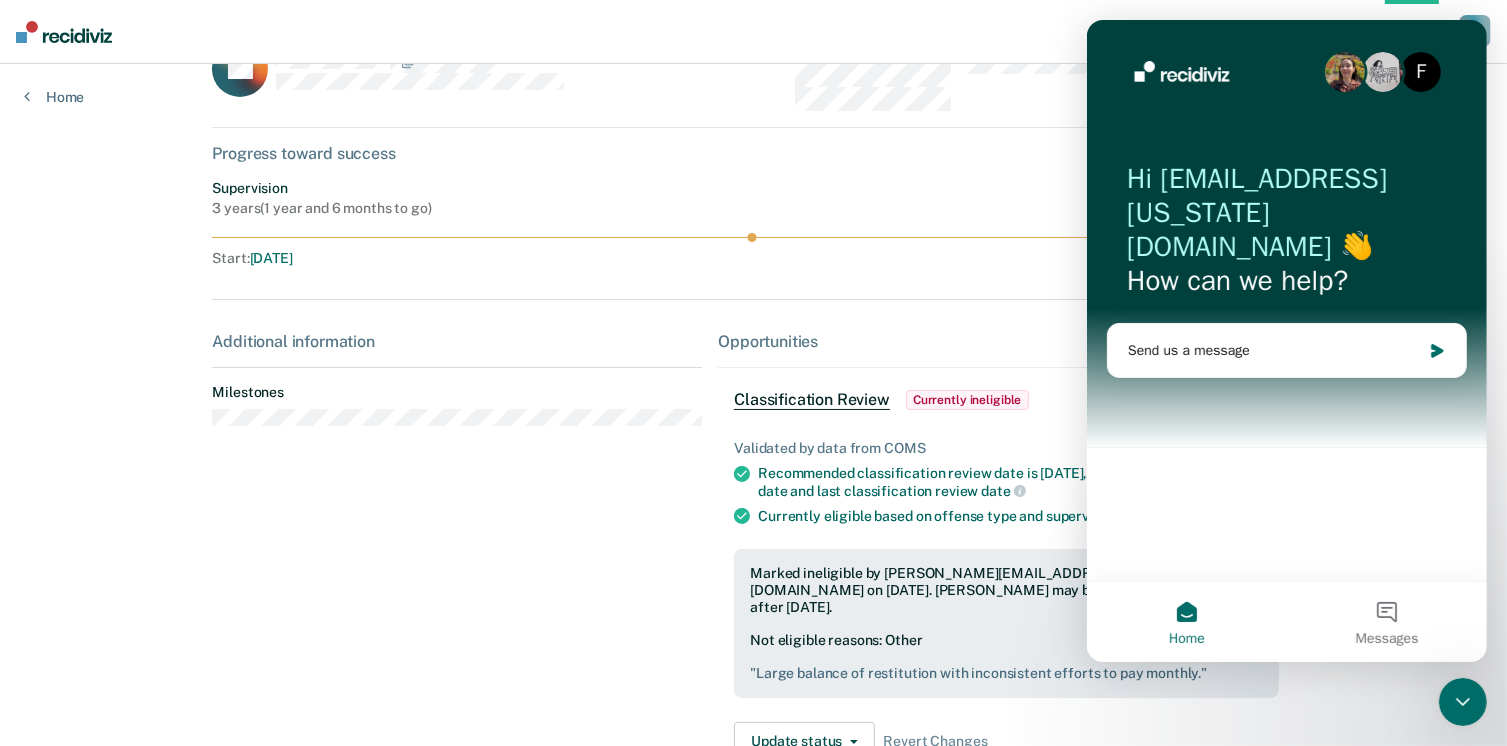 click on "Supervision 3 years  ( 1 year and 6 months to go ) Assigned to" at bounding box center [753, 199] 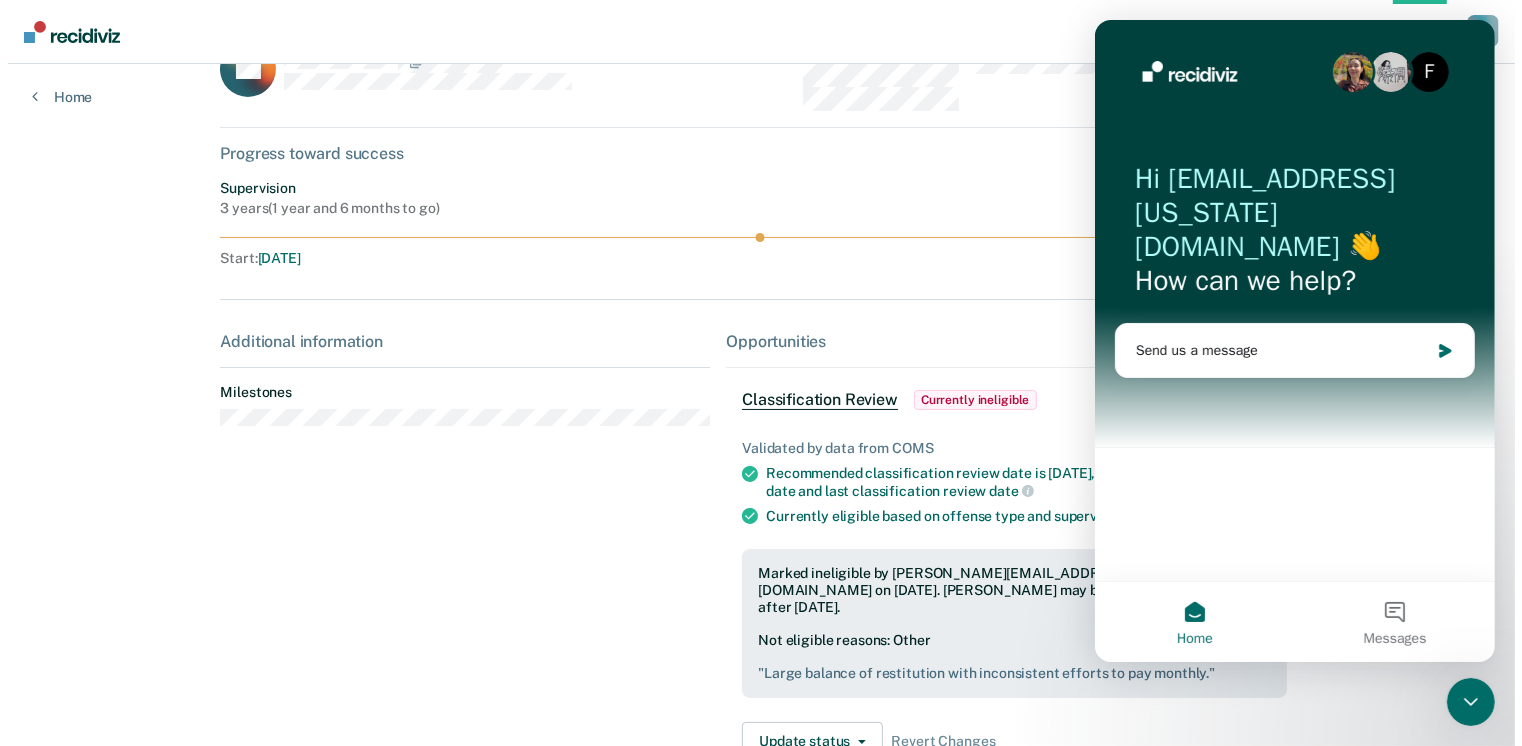 scroll, scrollTop: 0, scrollLeft: 0, axis: both 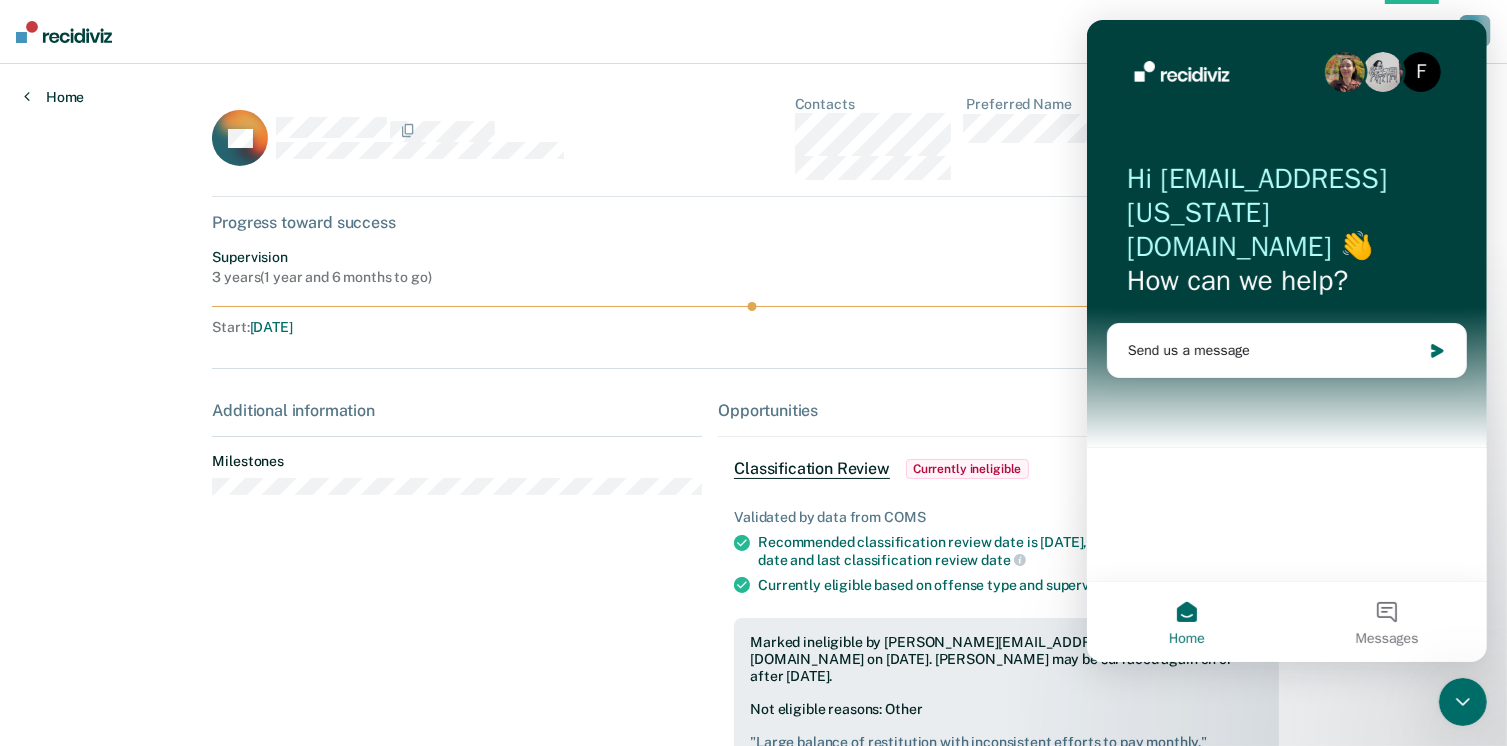 click on "Home" at bounding box center [54, 97] 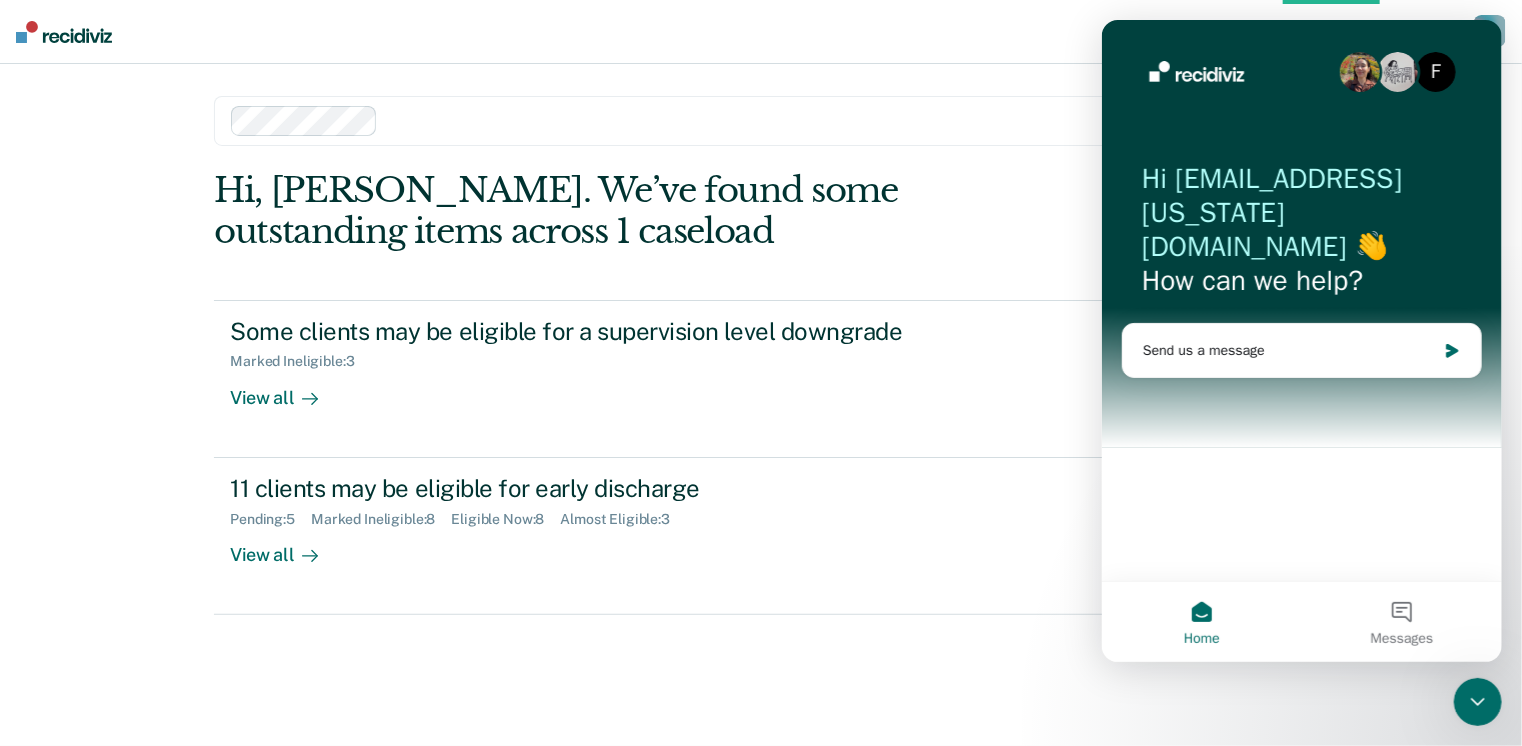 click on "Opportunities Client s ForresterJ@michigan.gov F Profile How it works Log Out" at bounding box center (761, 32) 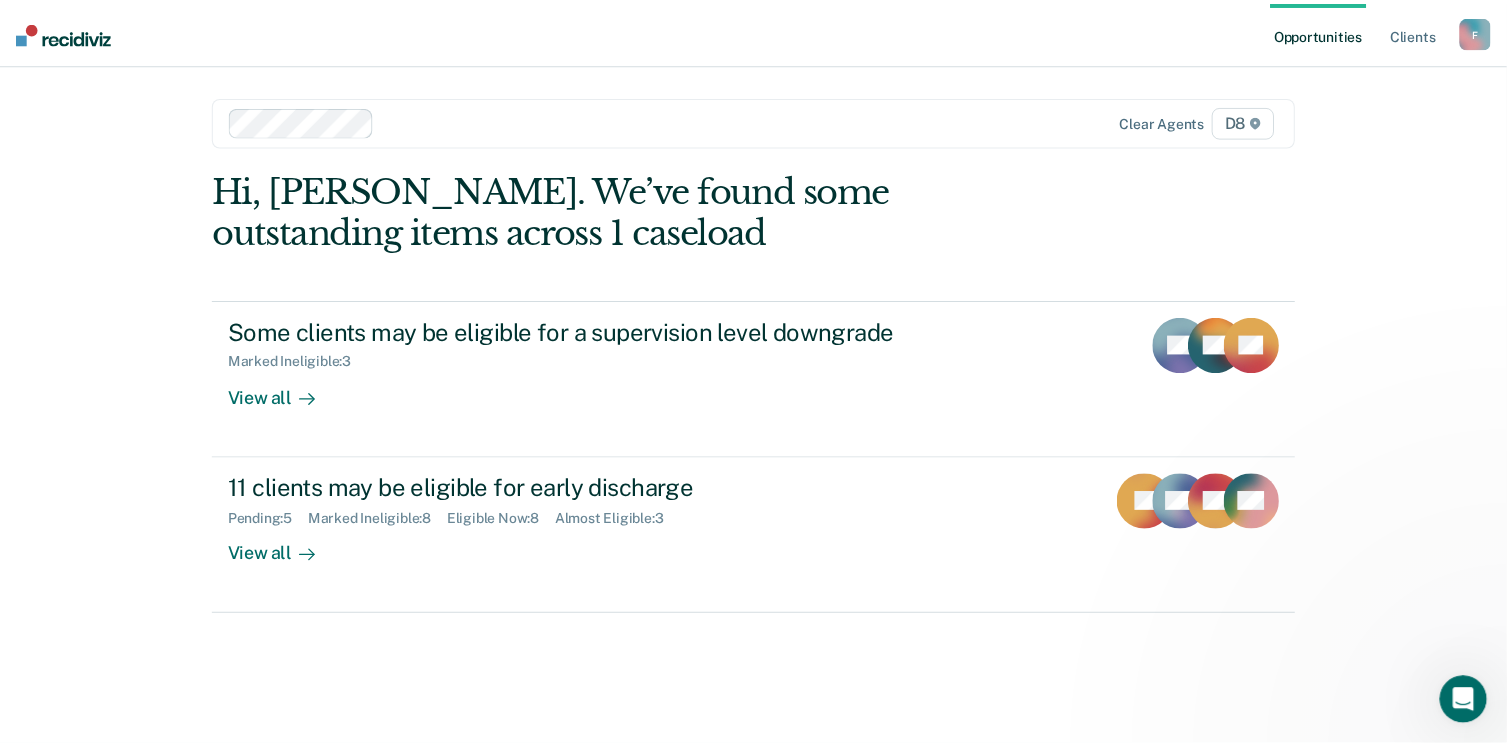 scroll, scrollTop: 0, scrollLeft: 0, axis: both 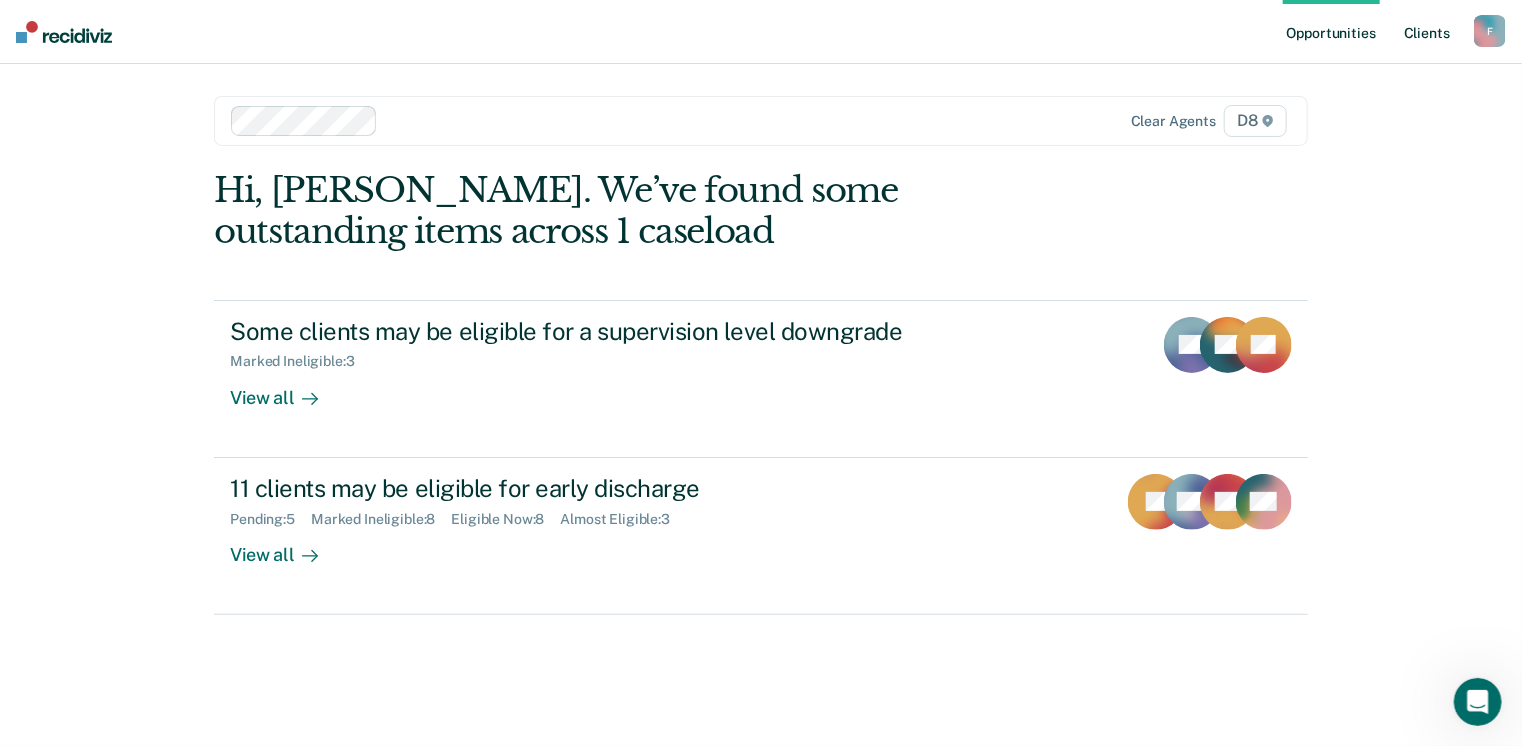 click on "Client s" at bounding box center [1427, 32] 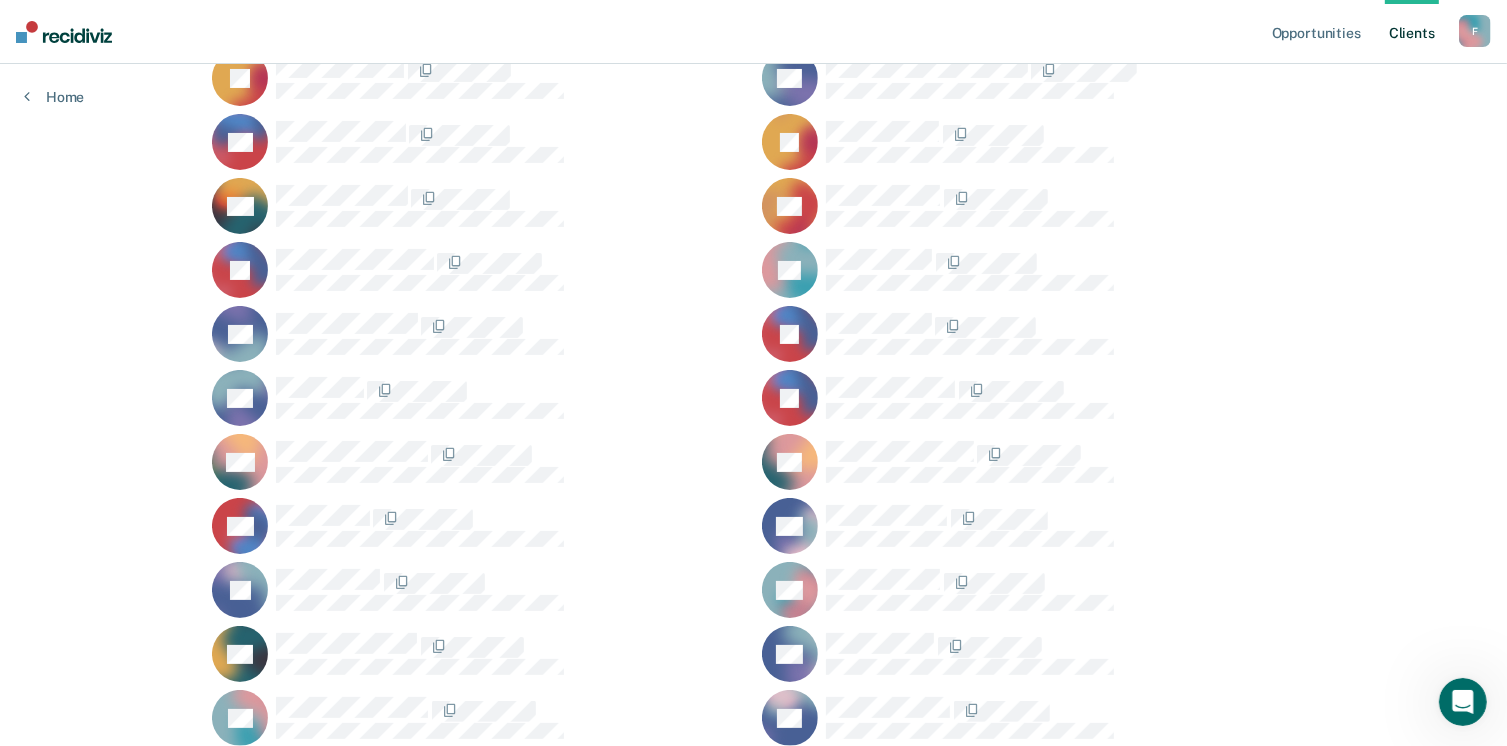 scroll, scrollTop: 253, scrollLeft: 0, axis: vertical 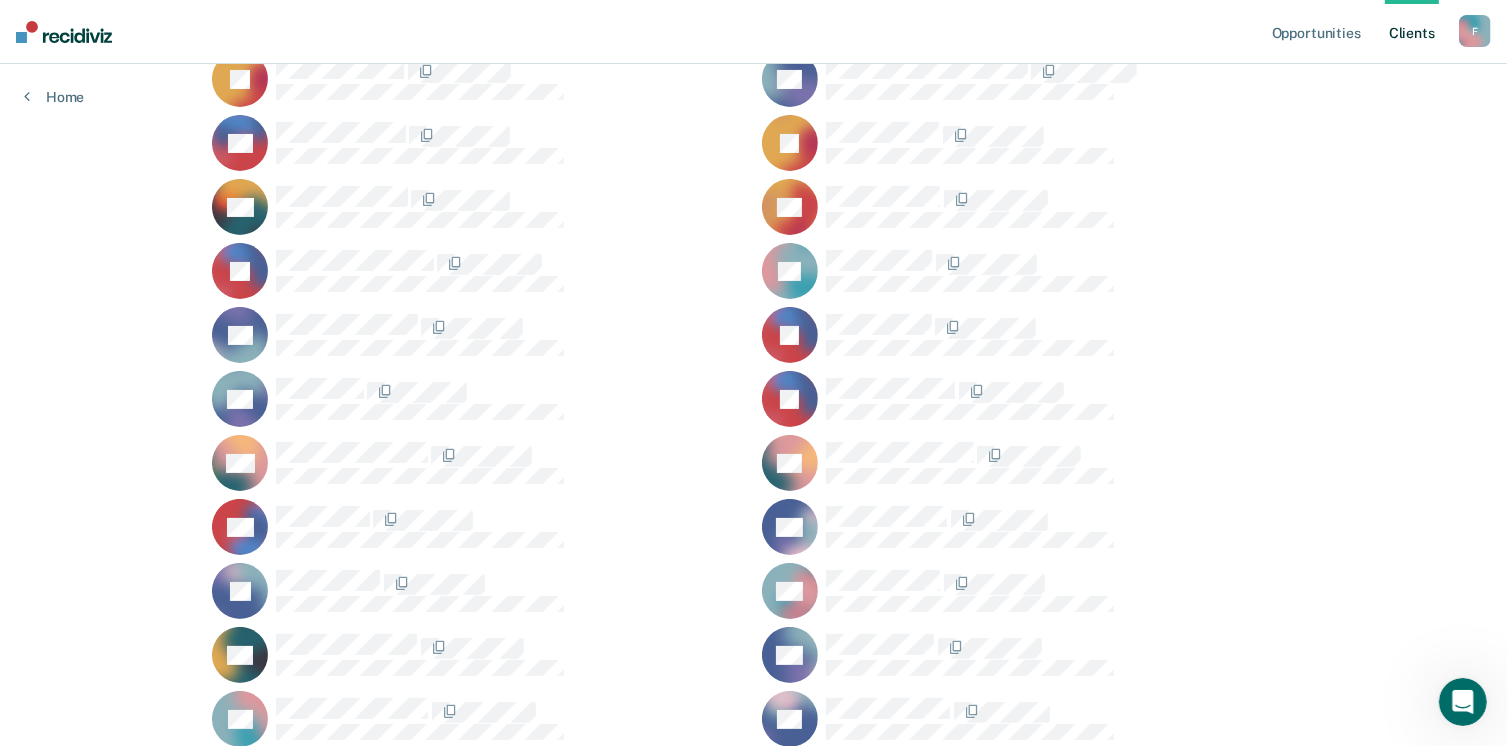 click 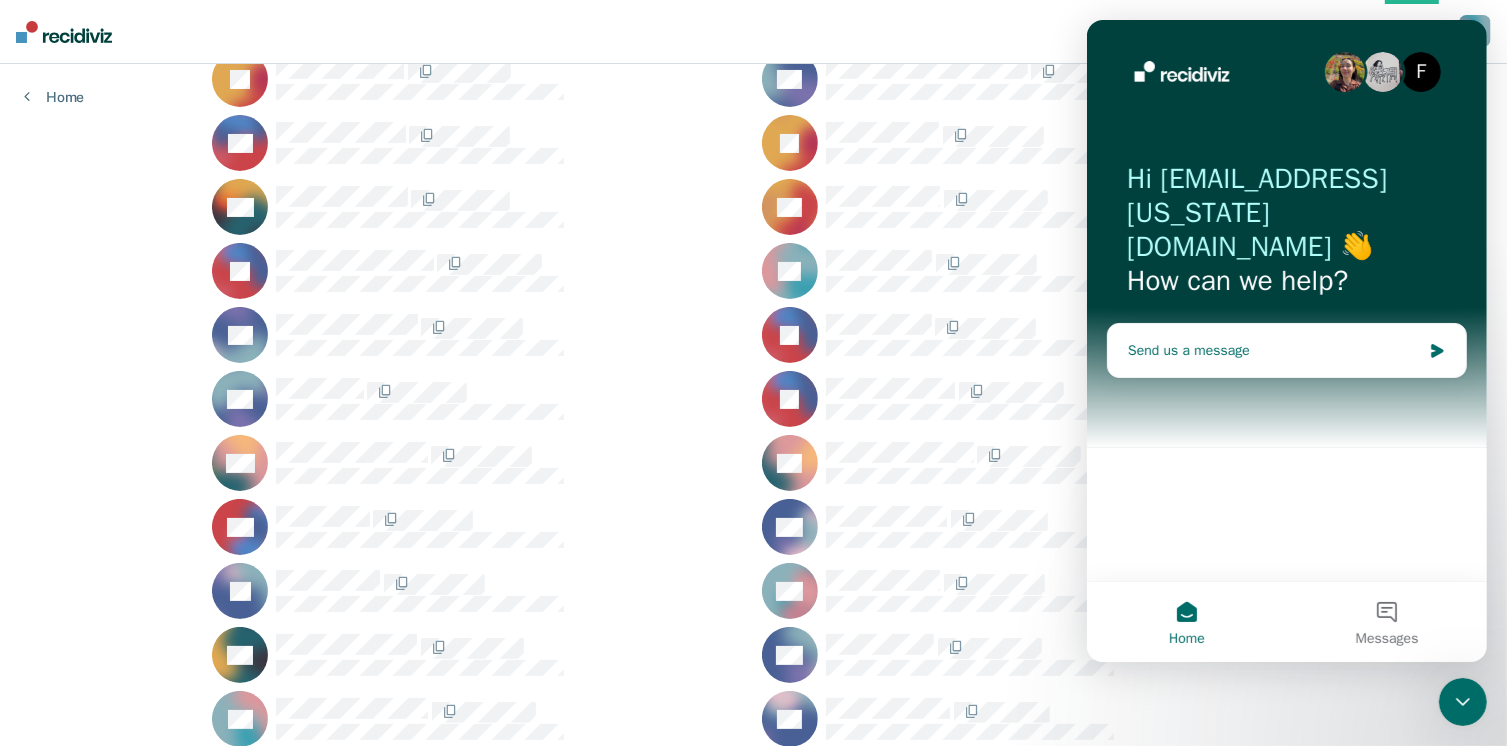 click on "Send us a message" at bounding box center (1273, 350) 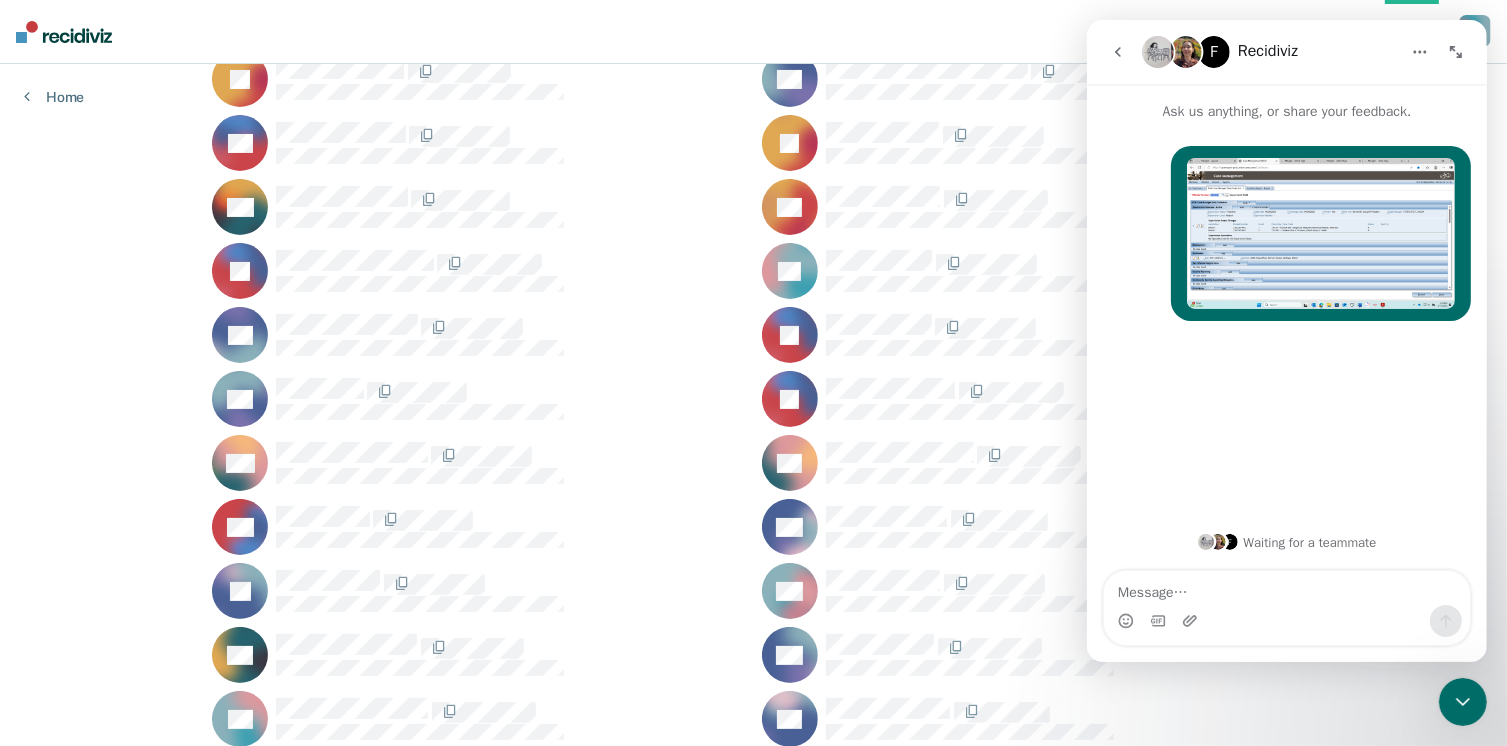 click at bounding box center [510, 390] 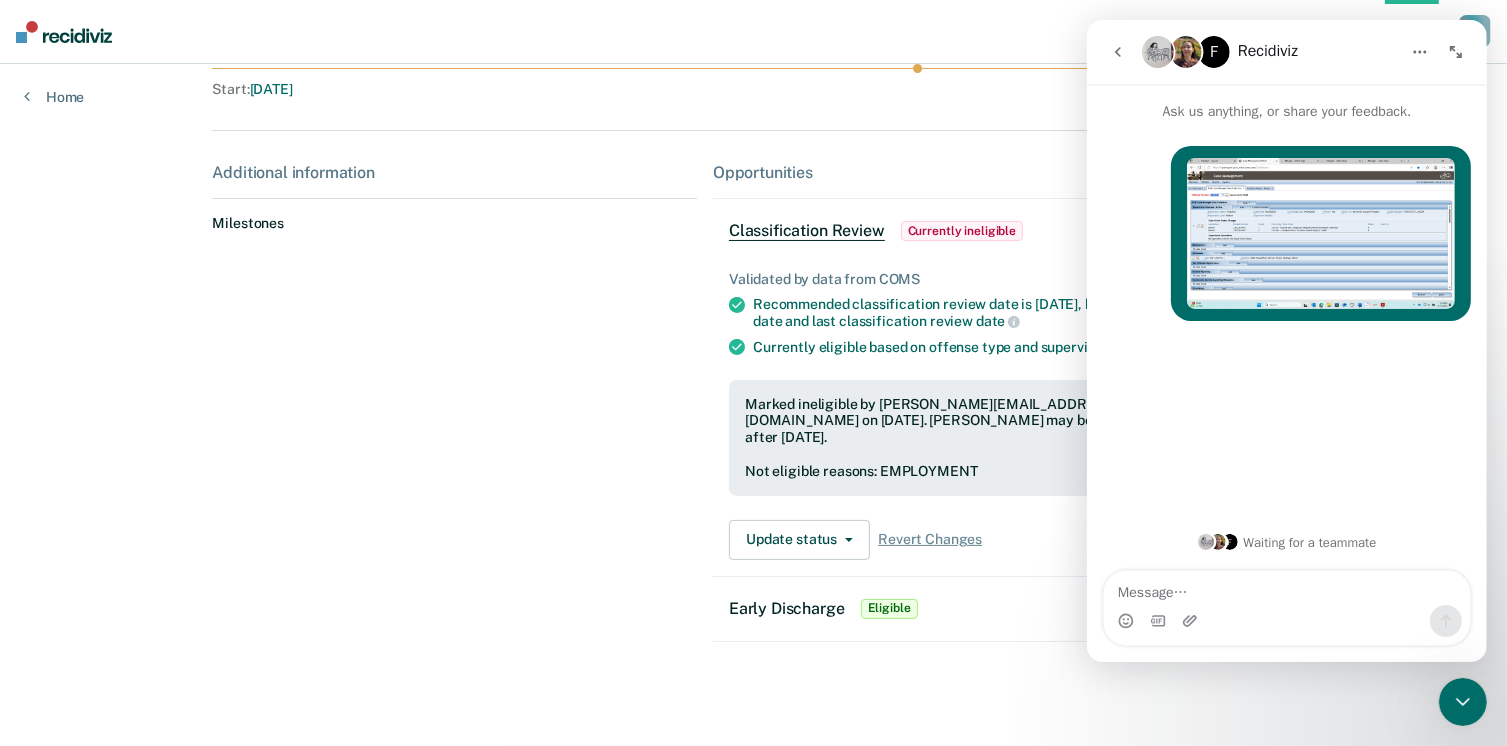 scroll, scrollTop: 0, scrollLeft: 0, axis: both 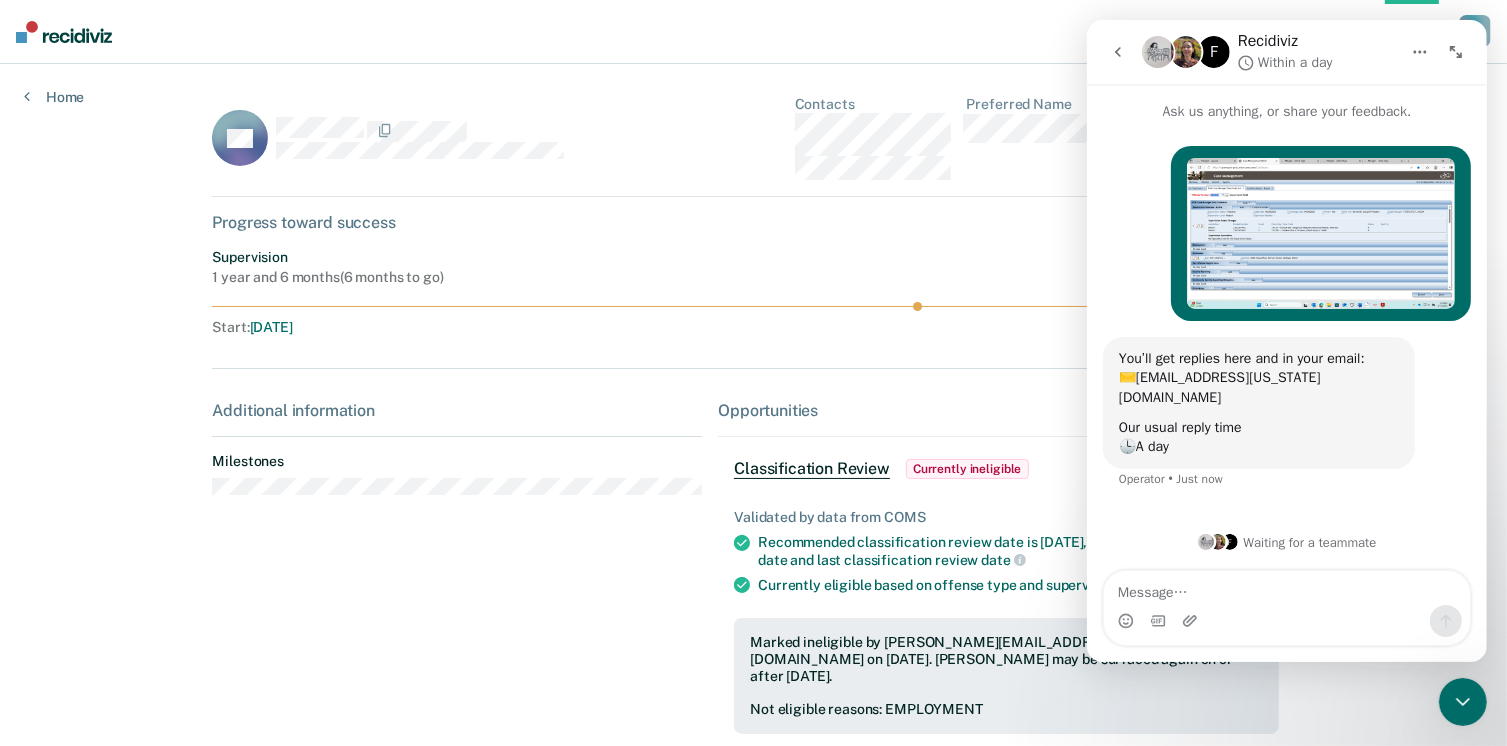 click 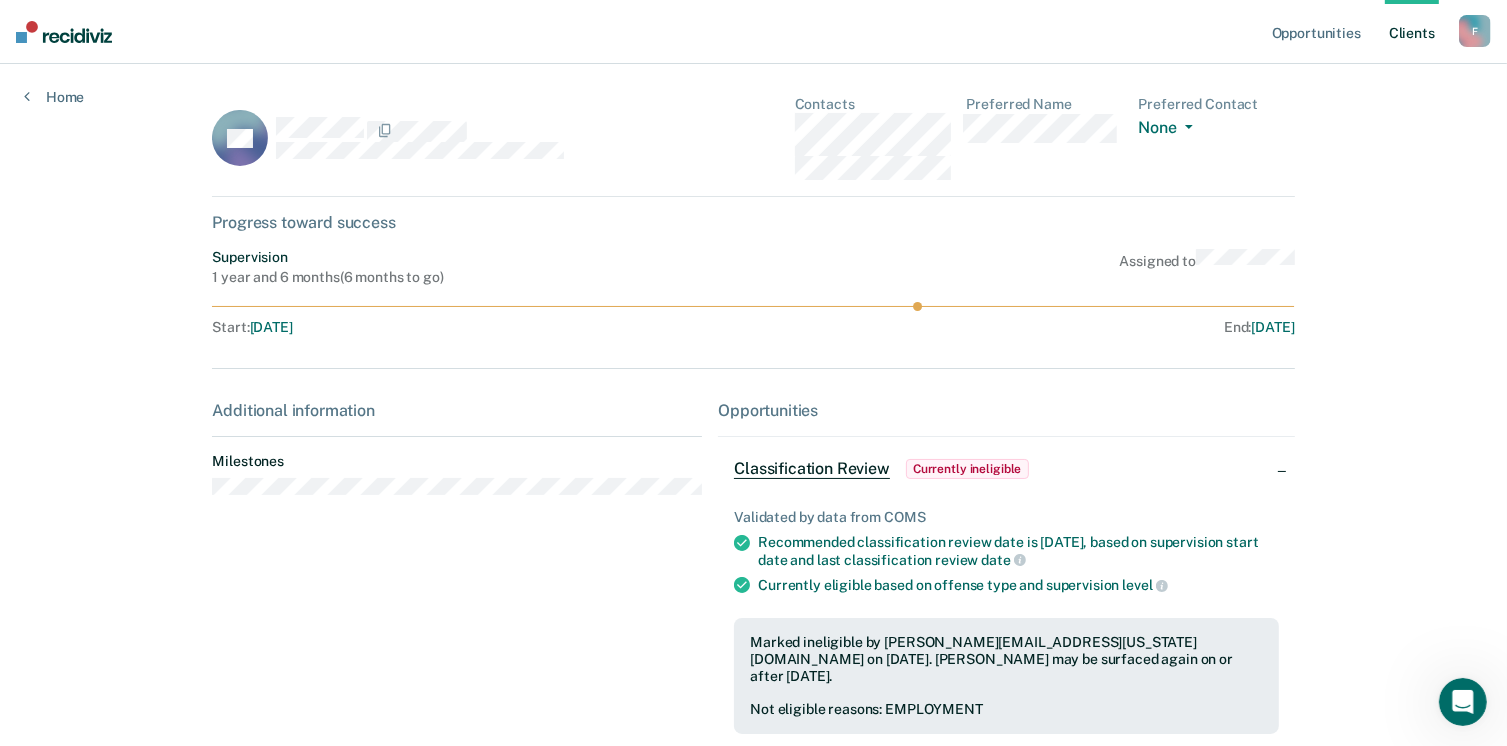 click on "Client s" at bounding box center (1412, 32) 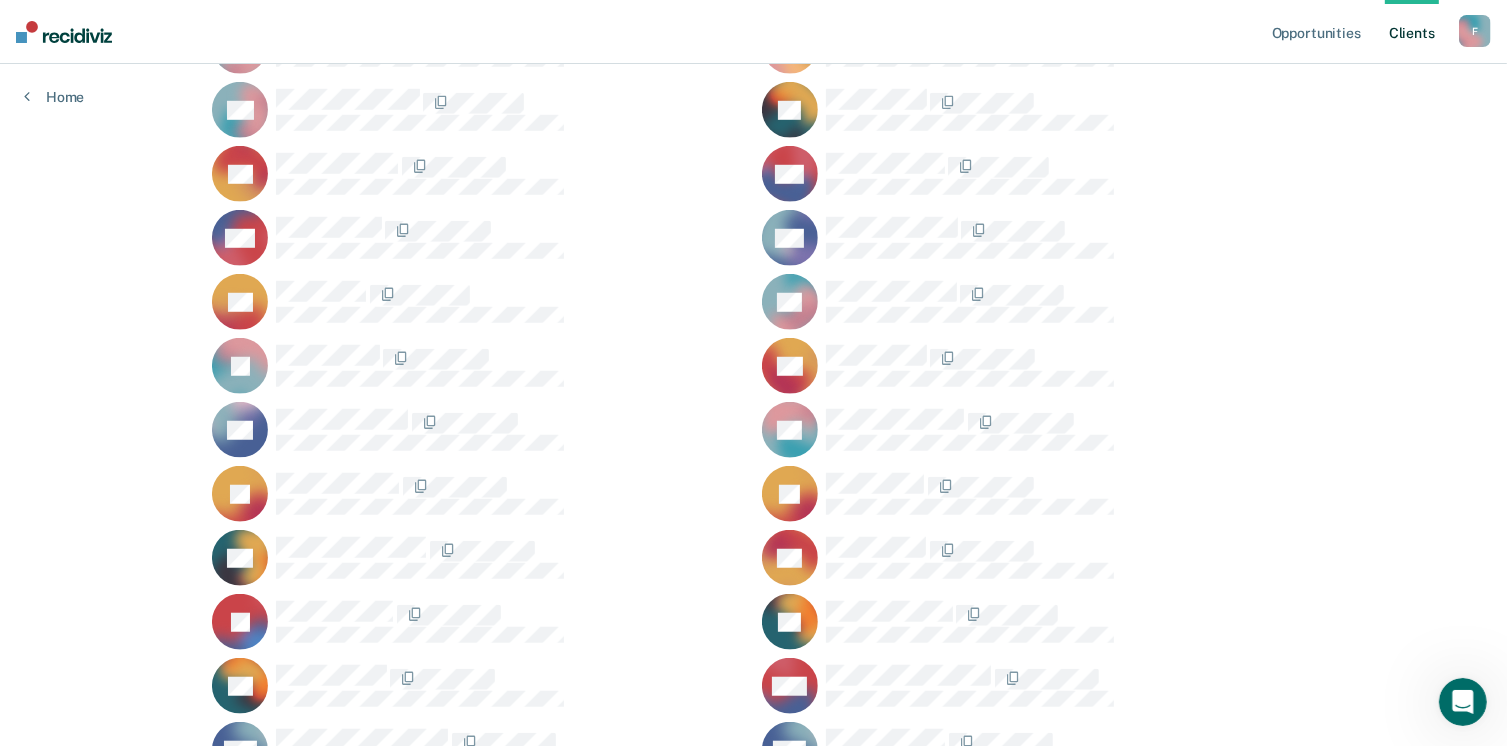 scroll, scrollTop: 1439, scrollLeft: 0, axis: vertical 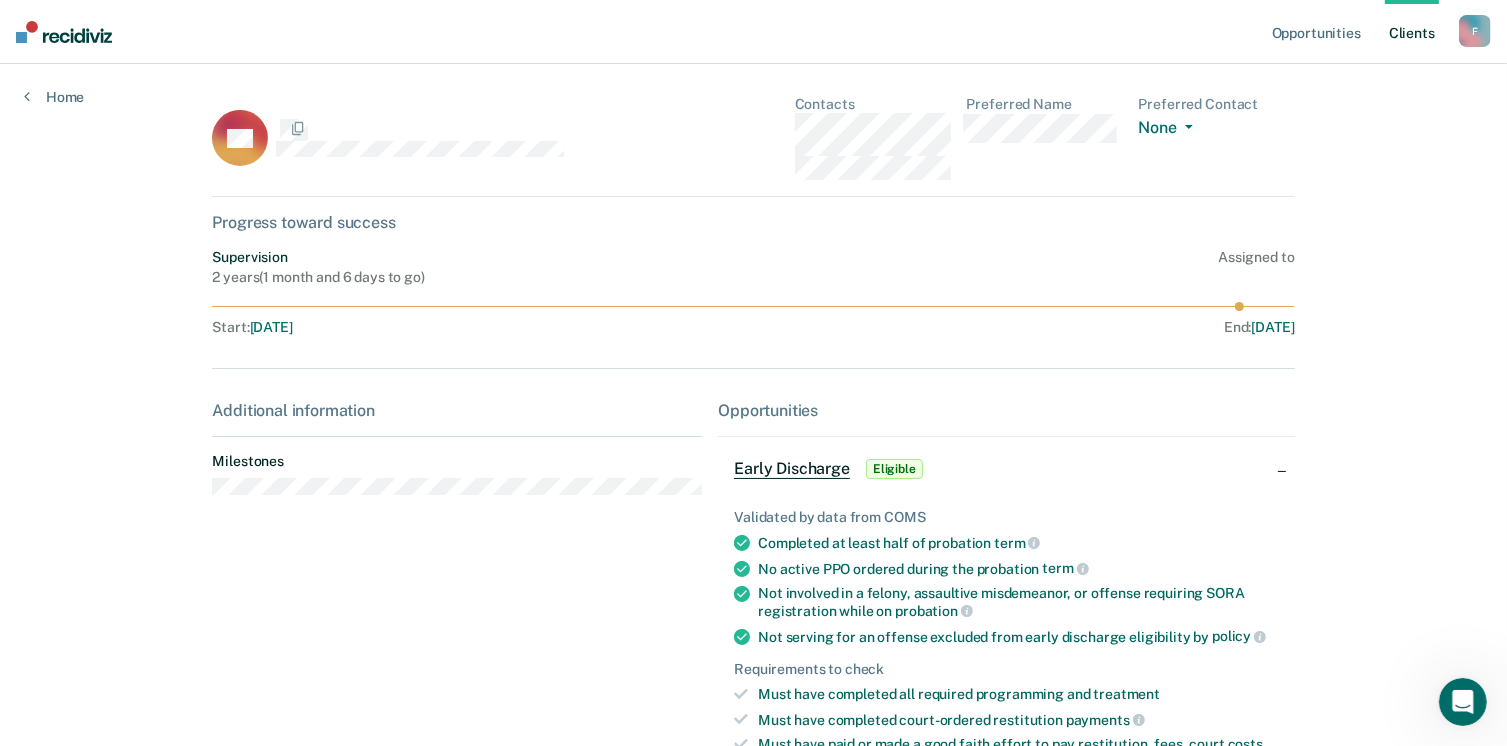 click on "Completed at least half of probation   term" at bounding box center [1018, 543] 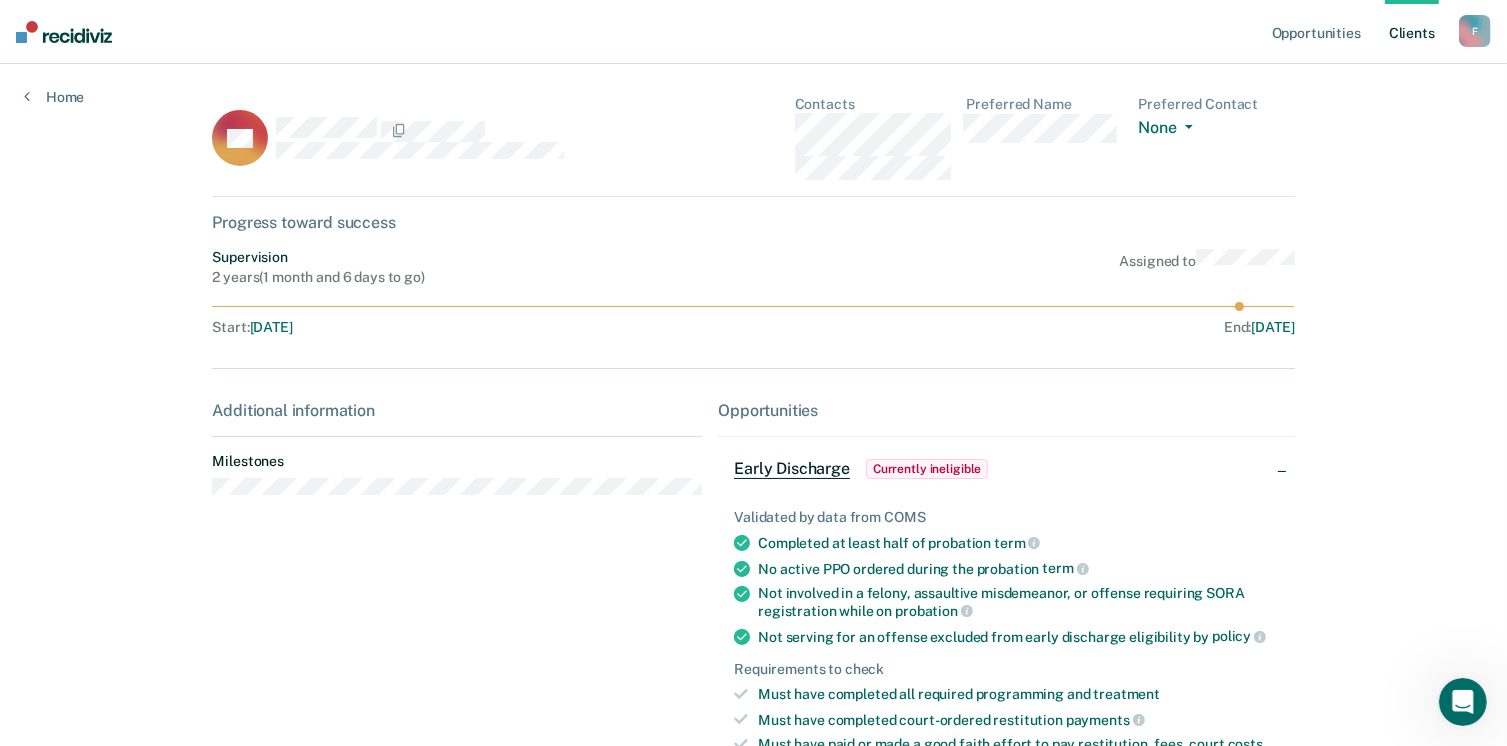 click on "Client s" at bounding box center [1412, 32] 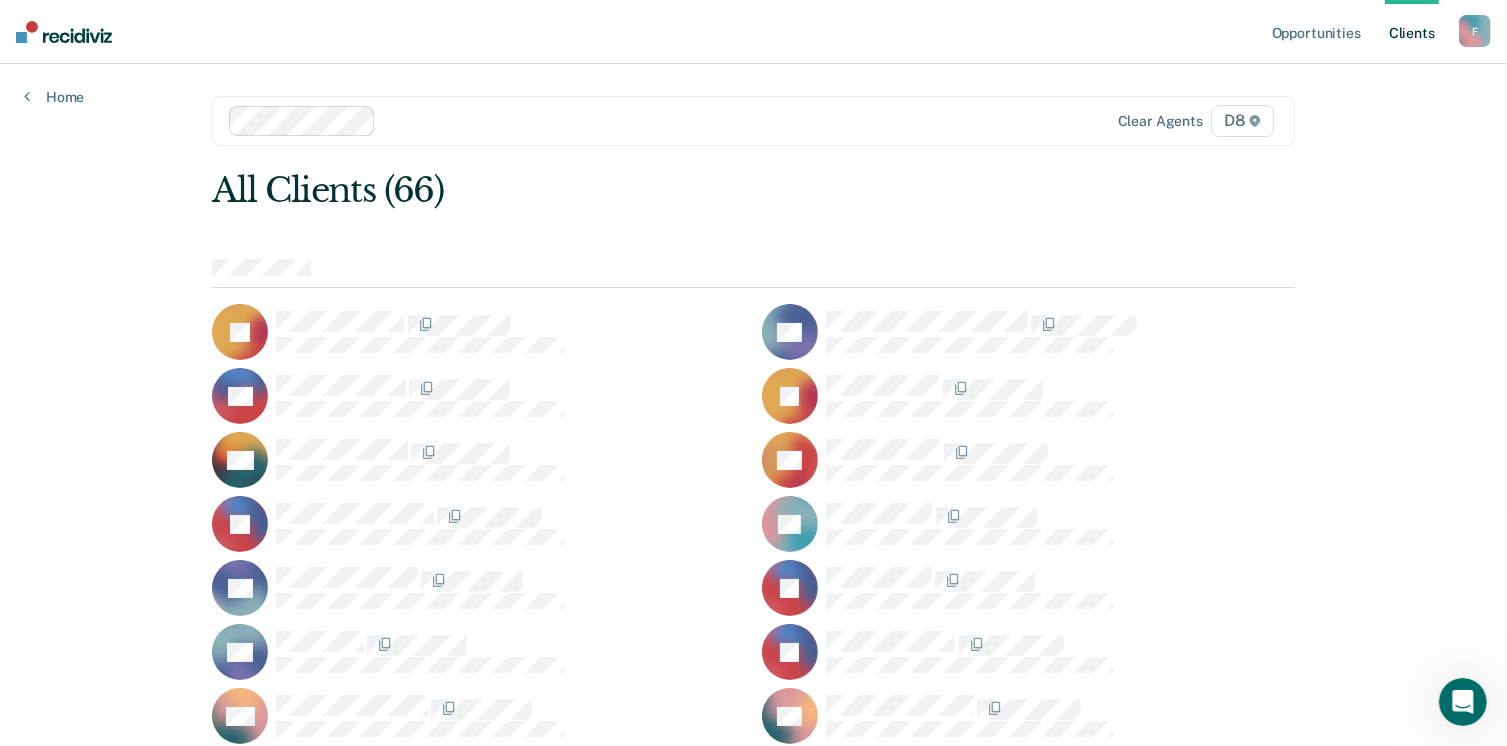 click on "EA" at bounding box center (478, 396) 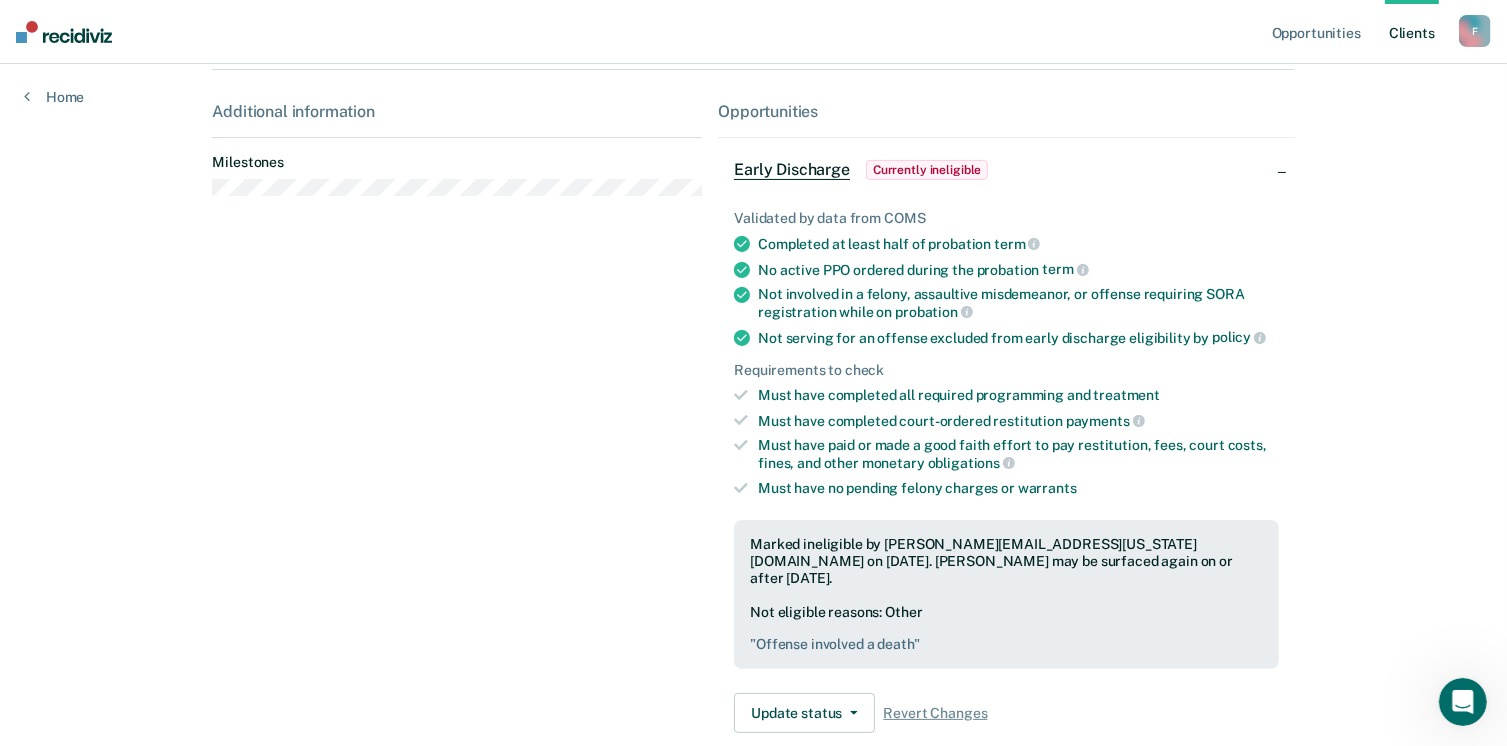 scroll, scrollTop: 300, scrollLeft: 0, axis: vertical 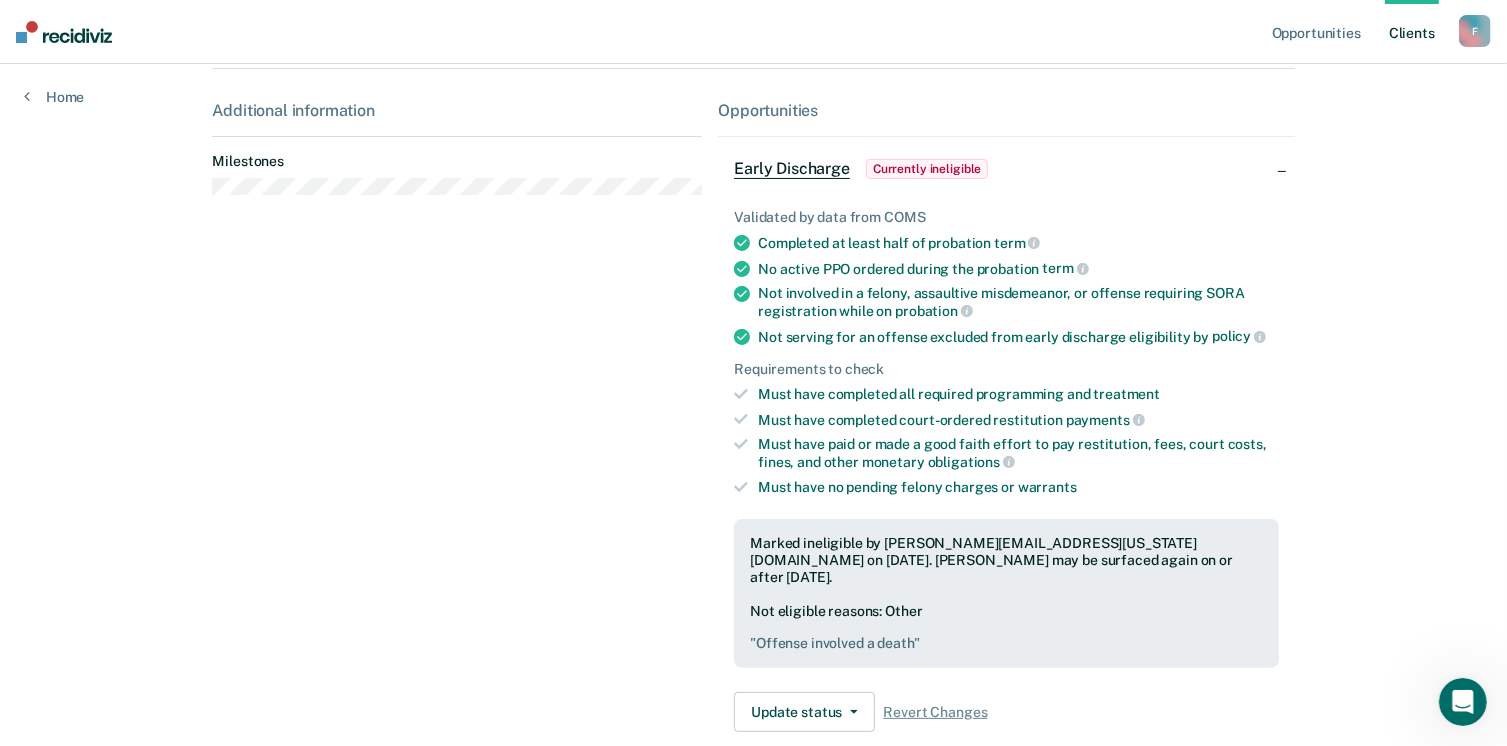 click on "" Offense involved a death "" at bounding box center [1006, 643] 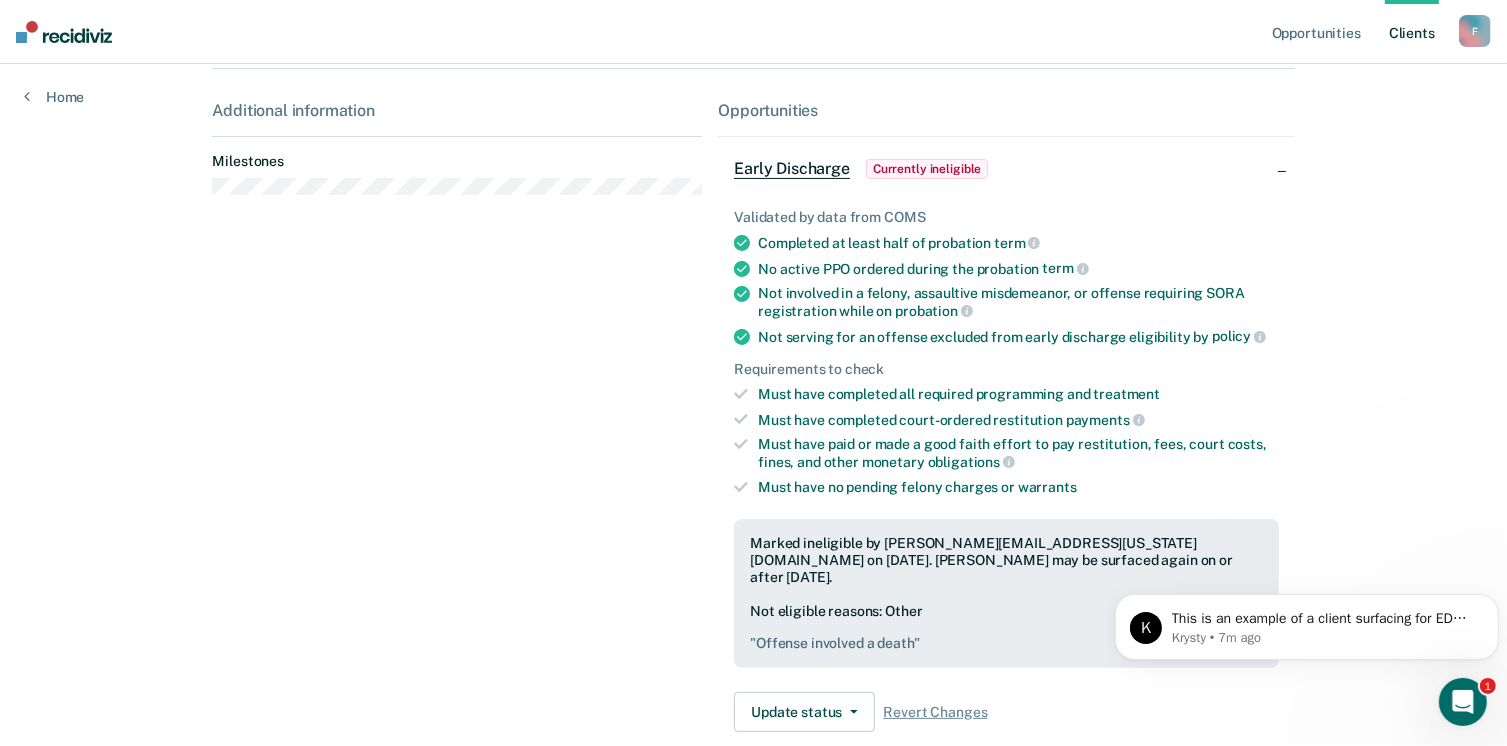 scroll, scrollTop: 0, scrollLeft: 0, axis: both 